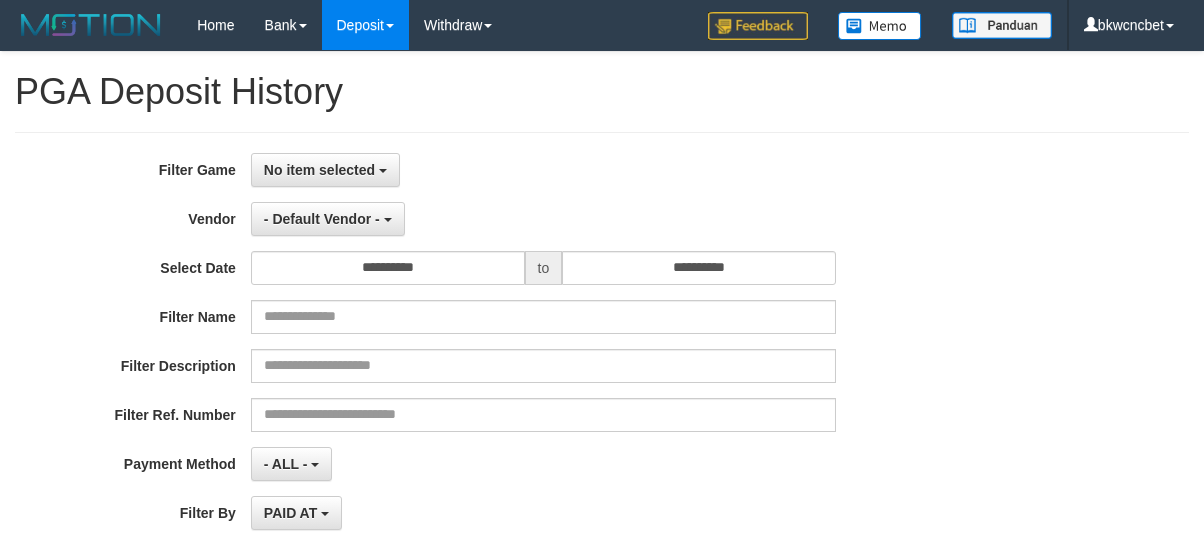 select 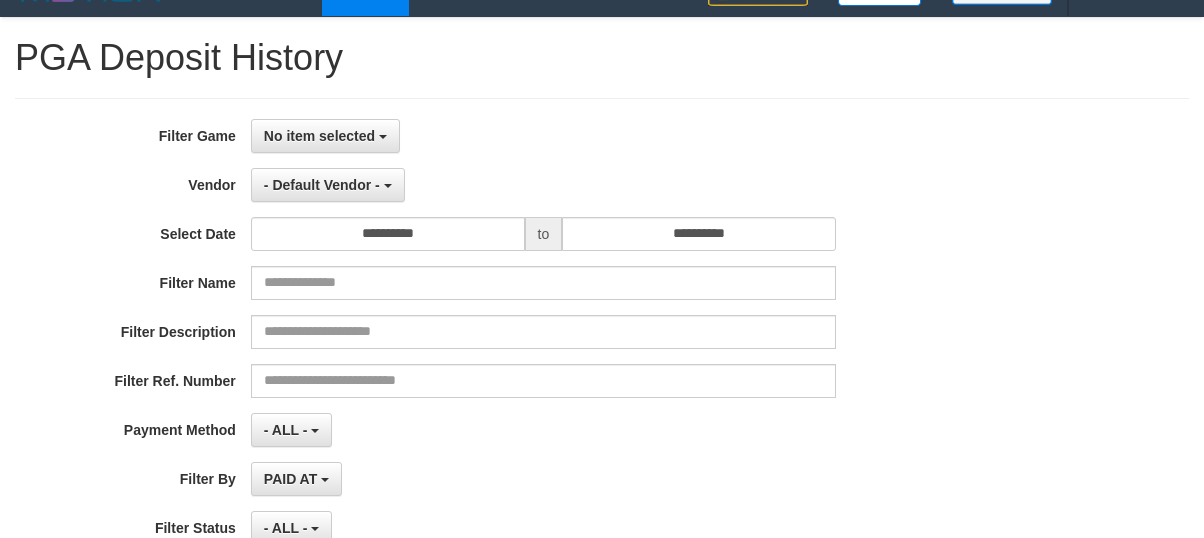 scroll, scrollTop: 0, scrollLeft: 0, axis: both 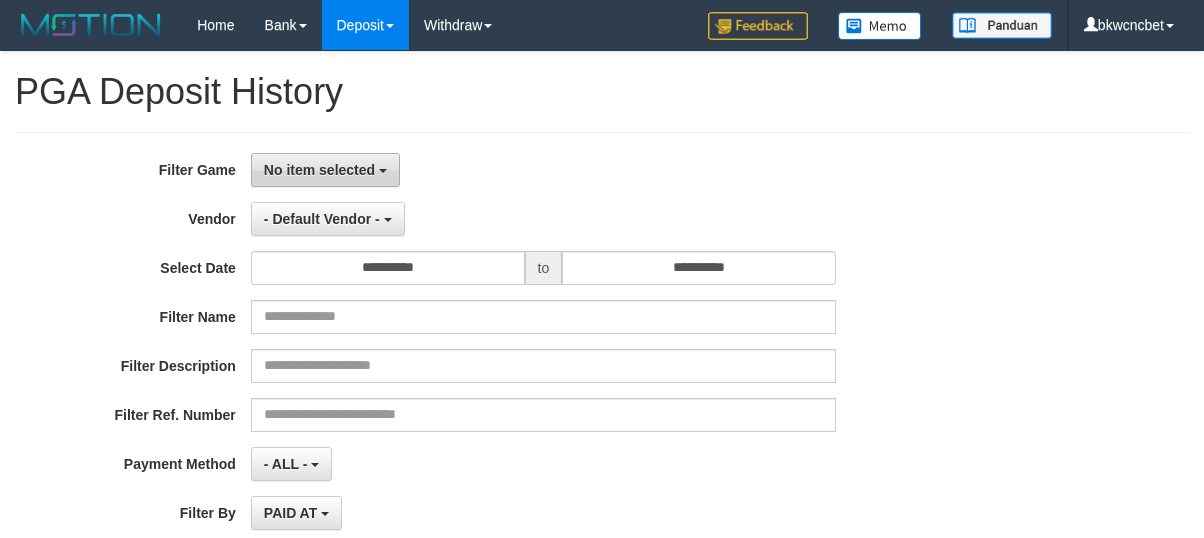 click on "No item selected" at bounding box center (319, 170) 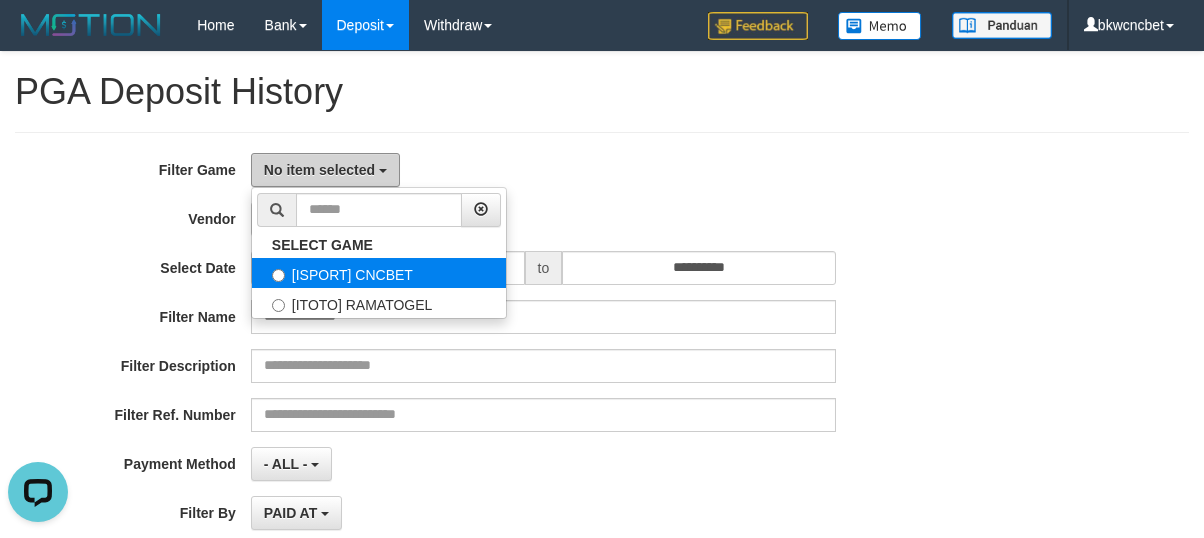 scroll, scrollTop: 0, scrollLeft: 0, axis: both 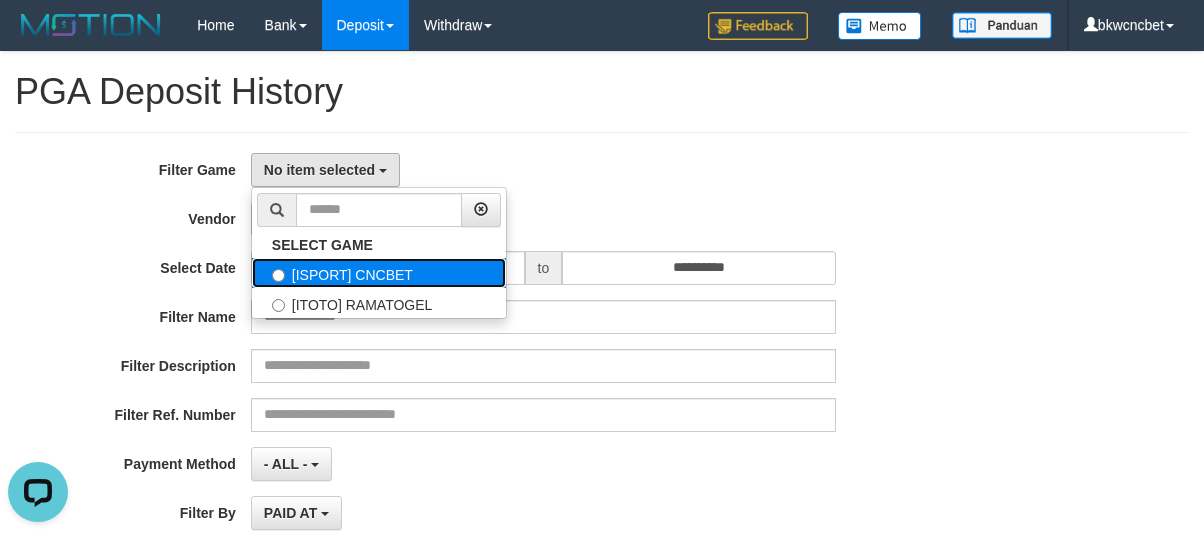 click on "[ISPORT] CNCBET" at bounding box center [379, 273] 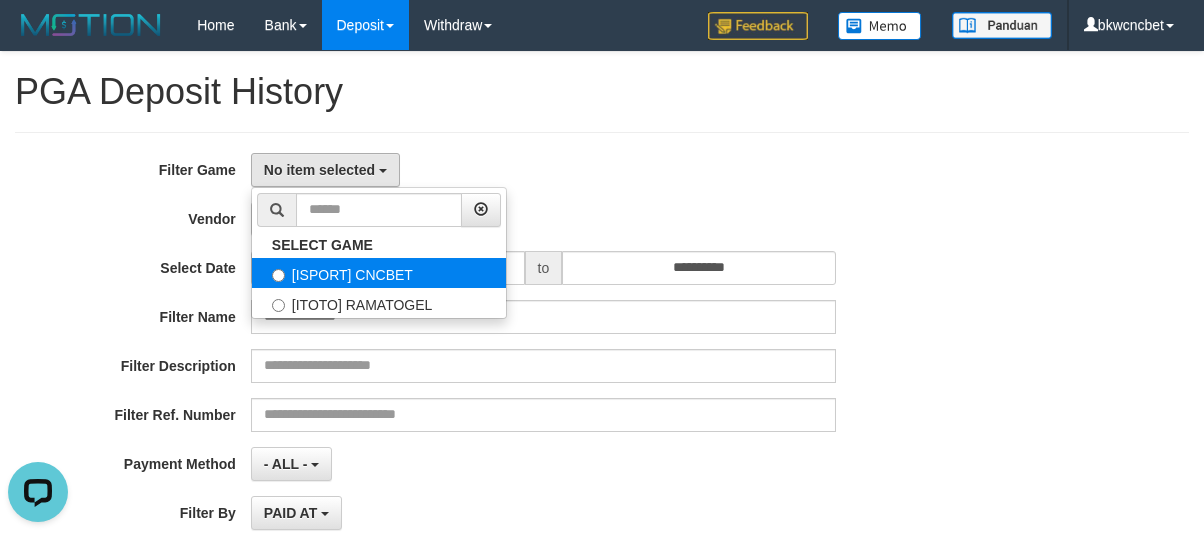 select on "****" 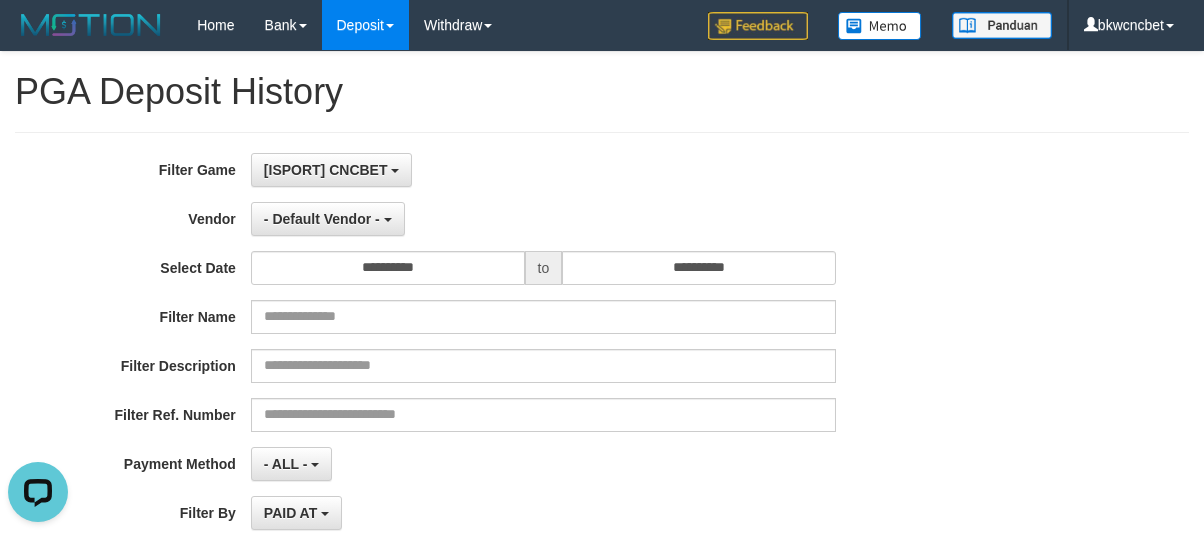 scroll, scrollTop: 17, scrollLeft: 0, axis: vertical 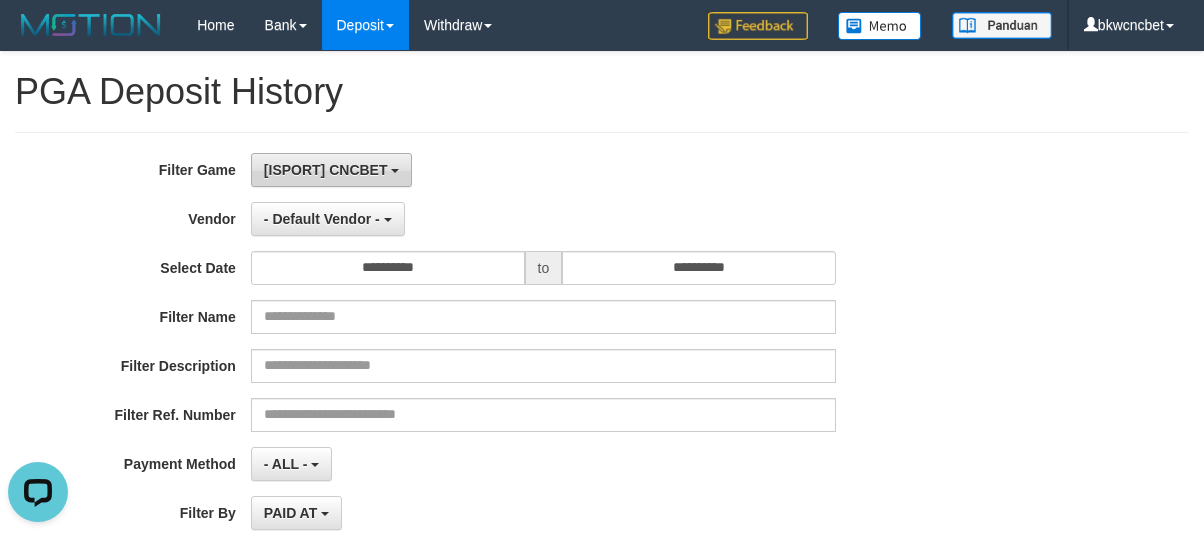 click on "[ISPORT] CNCBET" at bounding box center [326, 170] 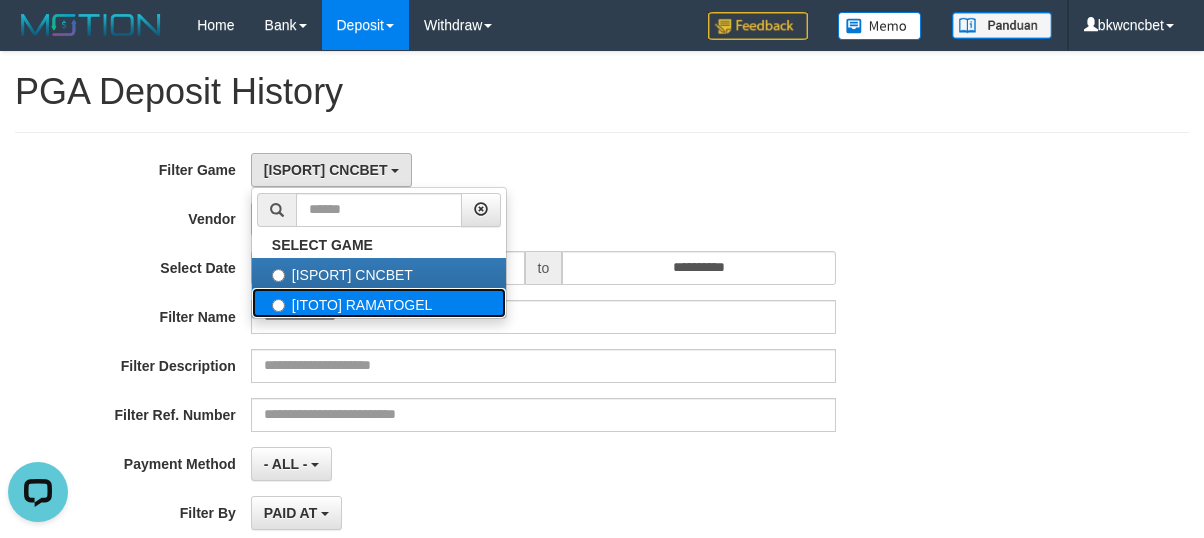 click on "[ITOTO] RAMATOGEL" at bounding box center [379, 303] 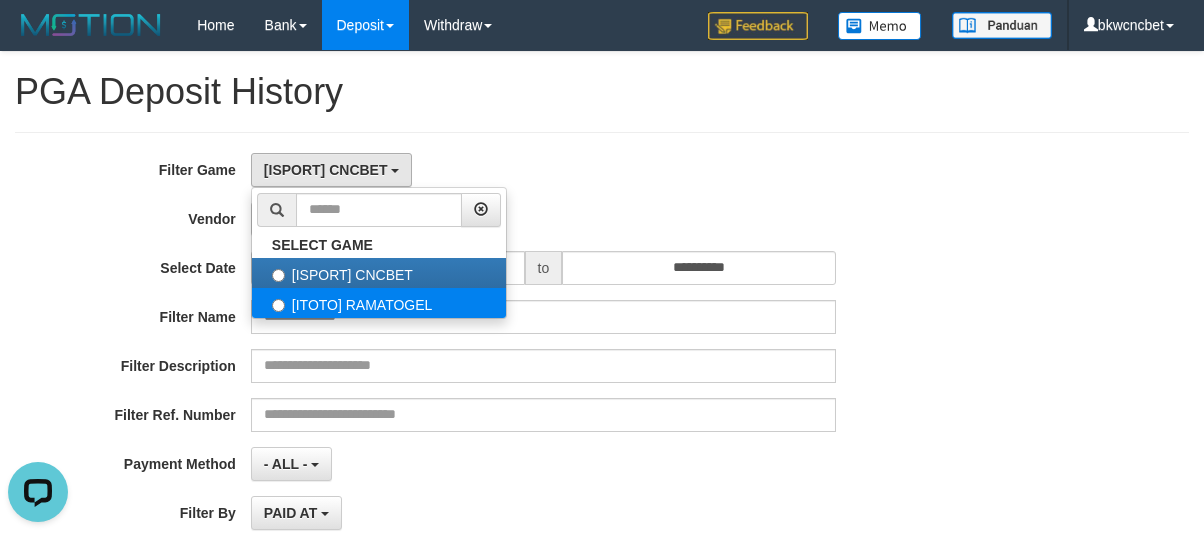 select on "****" 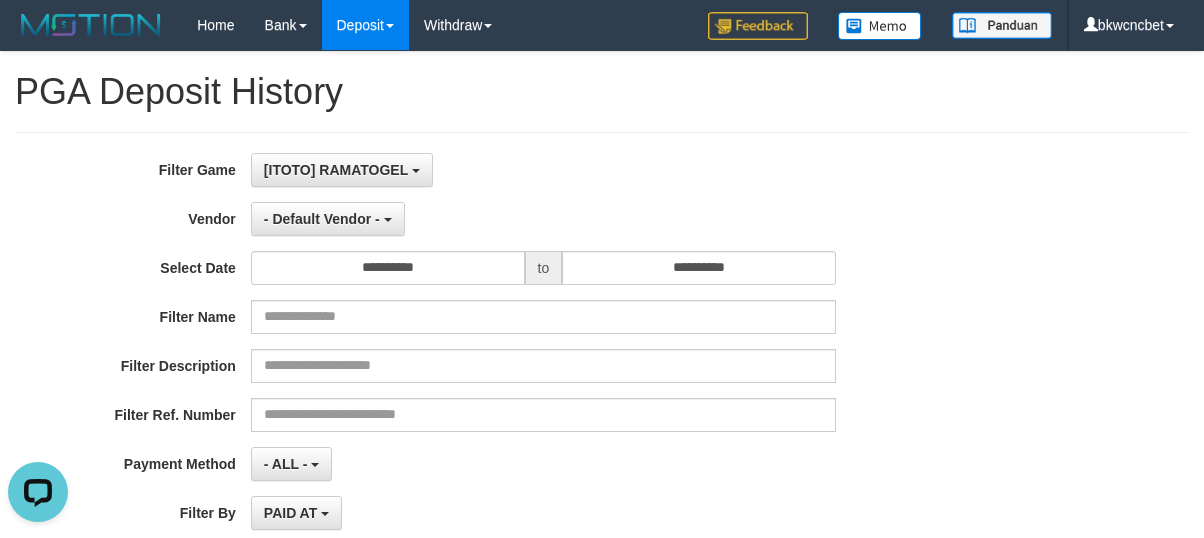 scroll, scrollTop: 34, scrollLeft: 0, axis: vertical 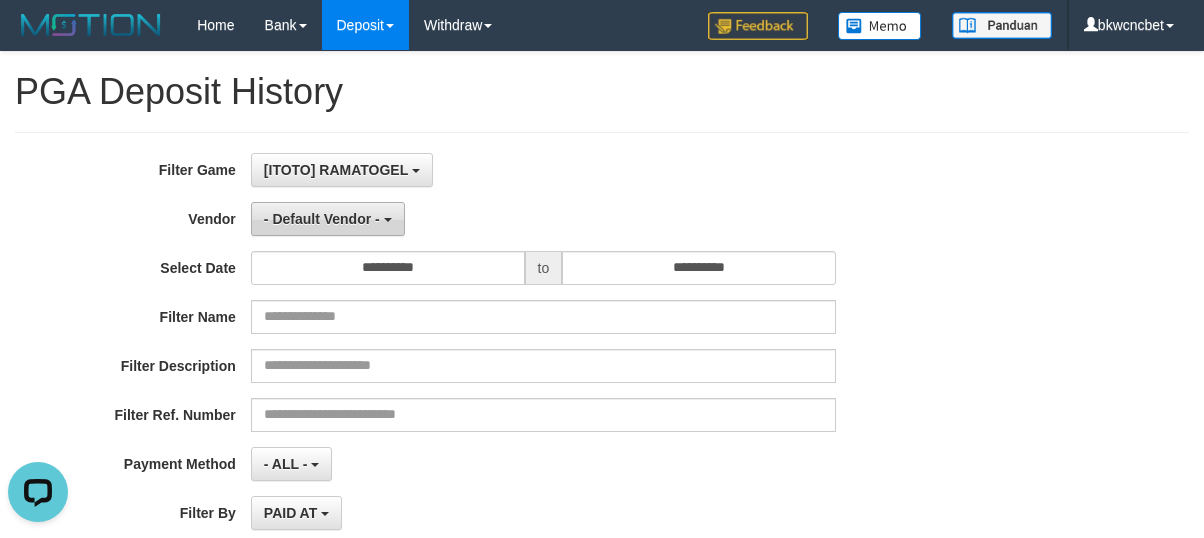 click on "- Default Vendor -" at bounding box center [322, 219] 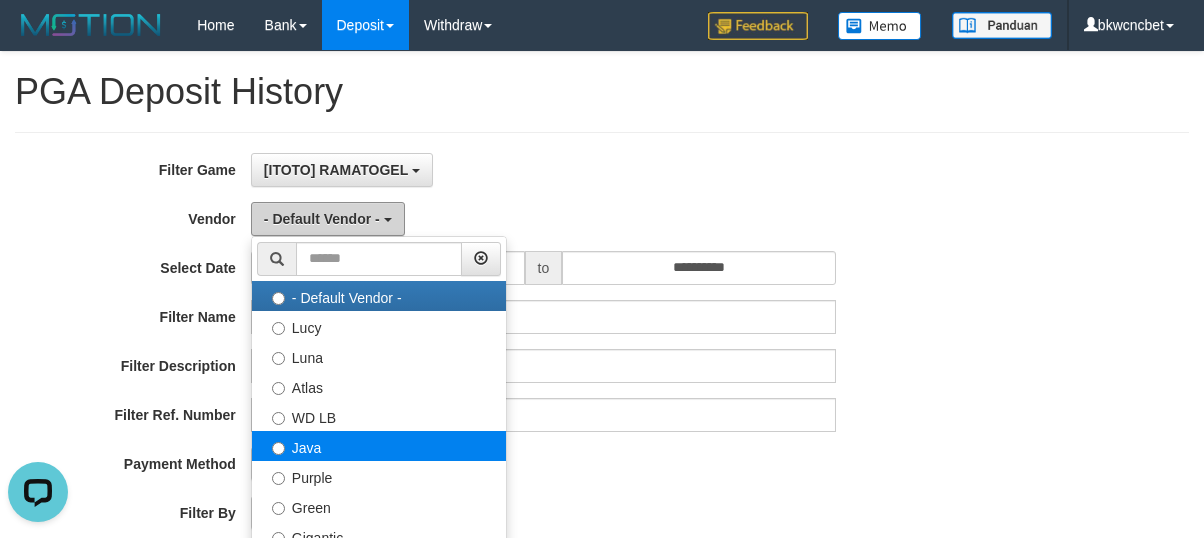 scroll, scrollTop: 222, scrollLeft: 0, axis: vertical 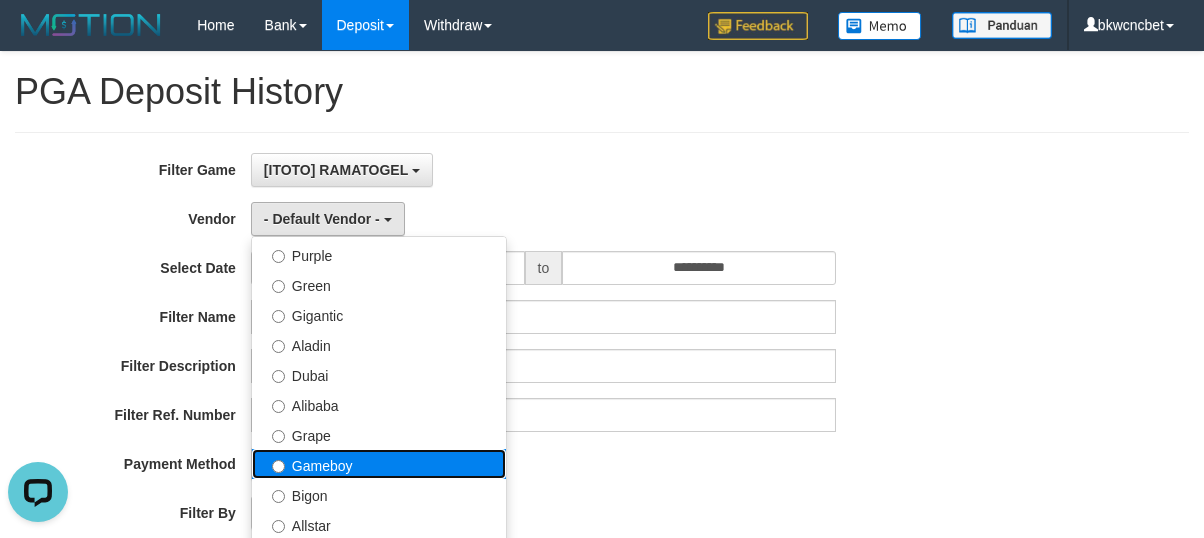click on "Gameboy" at bounding box center (379, 464) 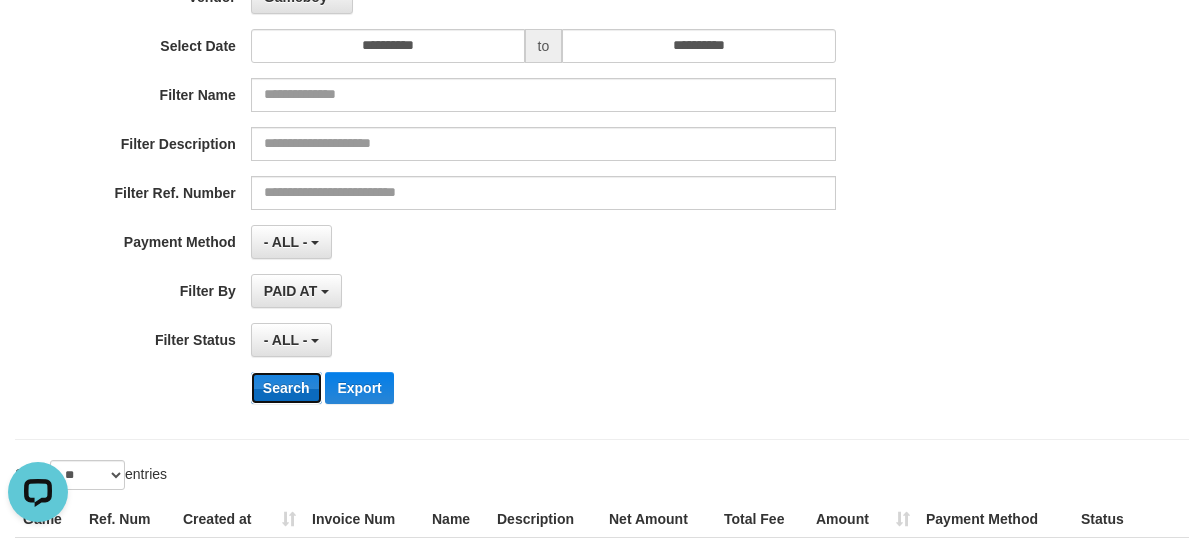 click on "Search" at bounding box center (286, 388) 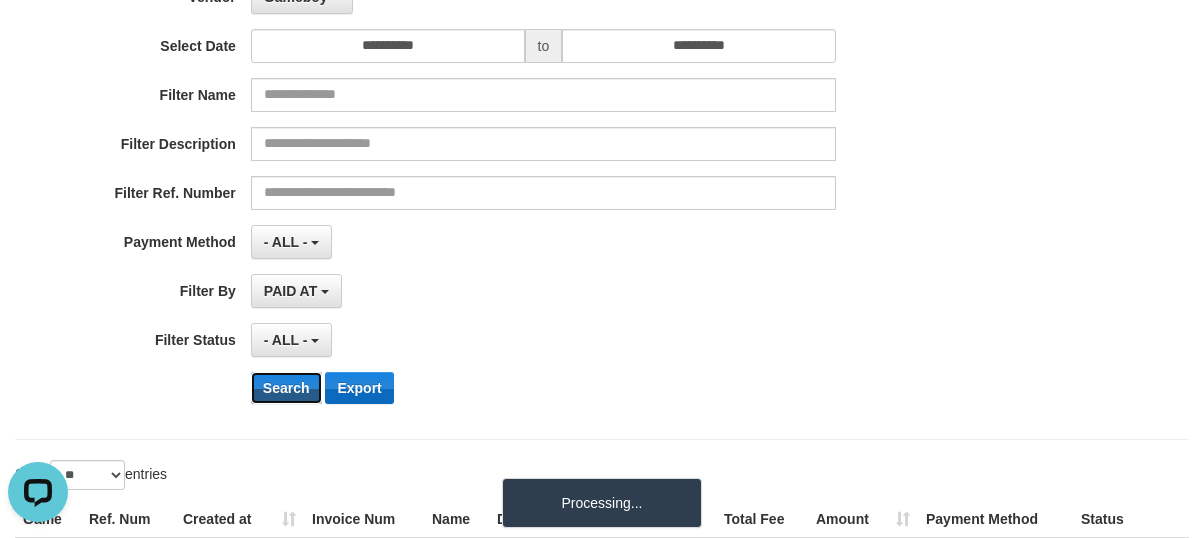 scroll, scrollTop: 386, scrollLeft: 0, axis: vertical 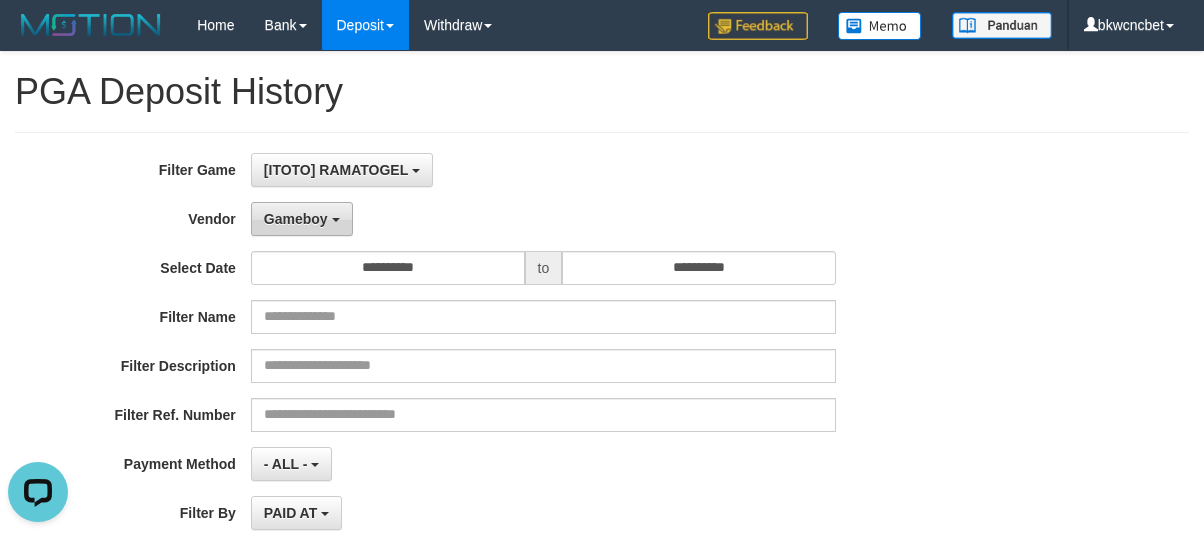click on "Gameboy" at bounding box center [296, 219] 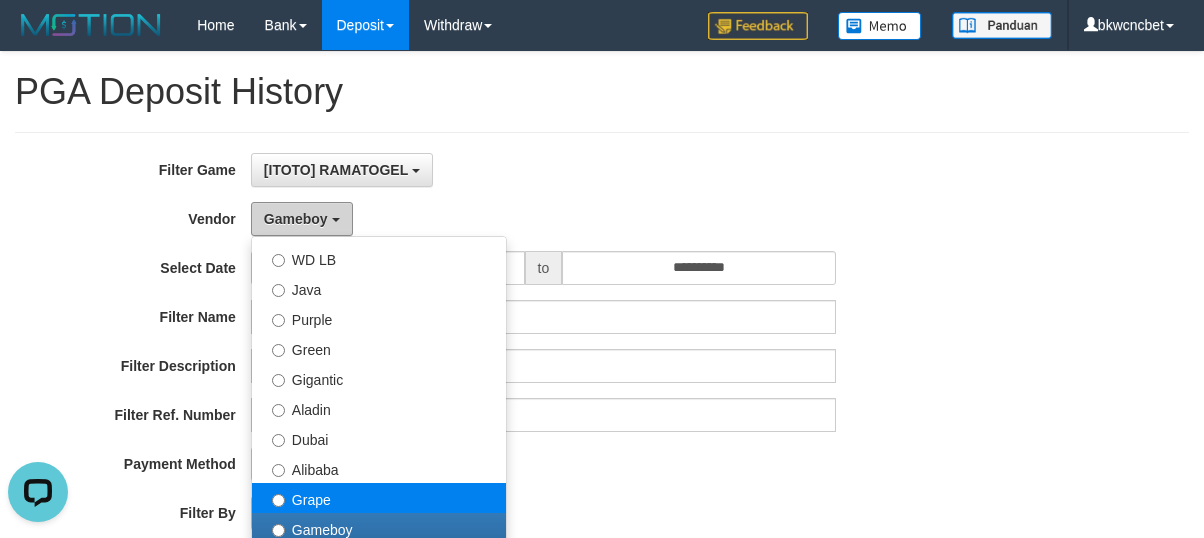 scroll, scrollTop: 222, scrollLeft: 0, axis: vertical 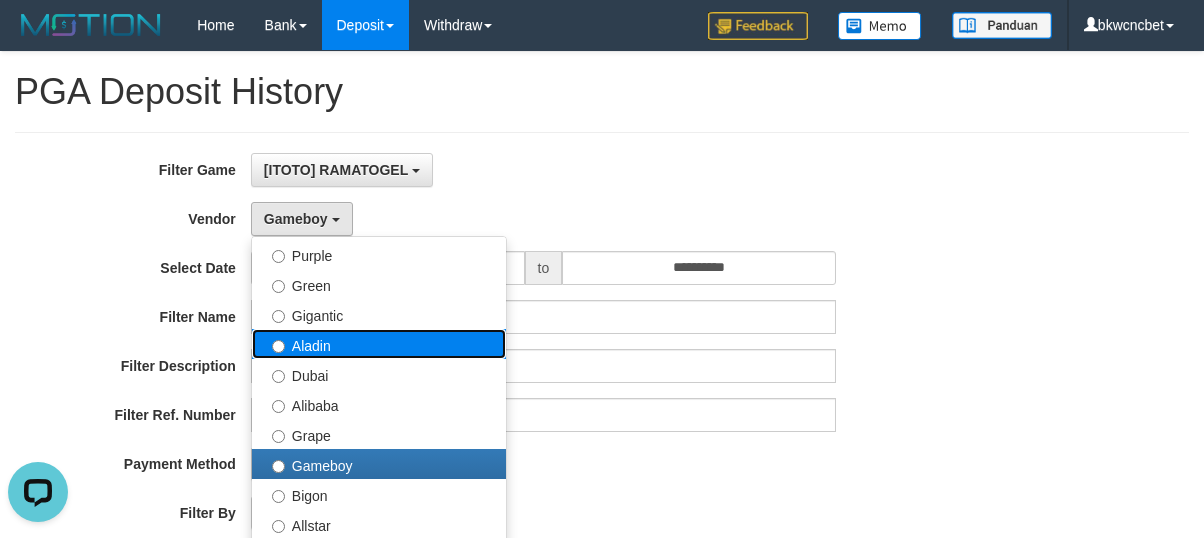 click on "Aladin" at bounding box center [379, 344] 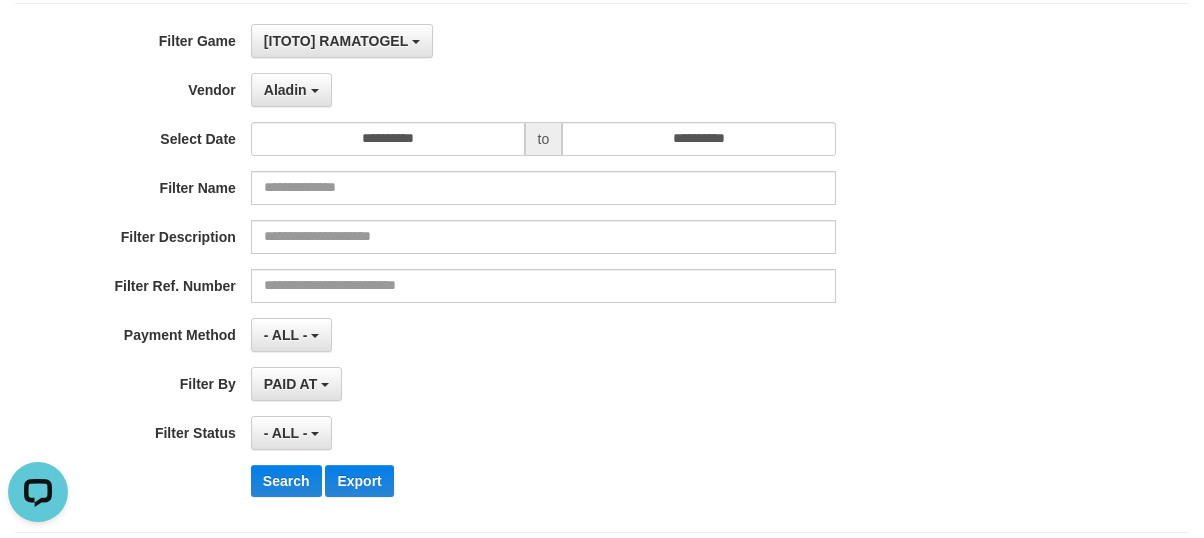 scroll, scrollTop: 222, scrollLeft: 0, axis: vertical 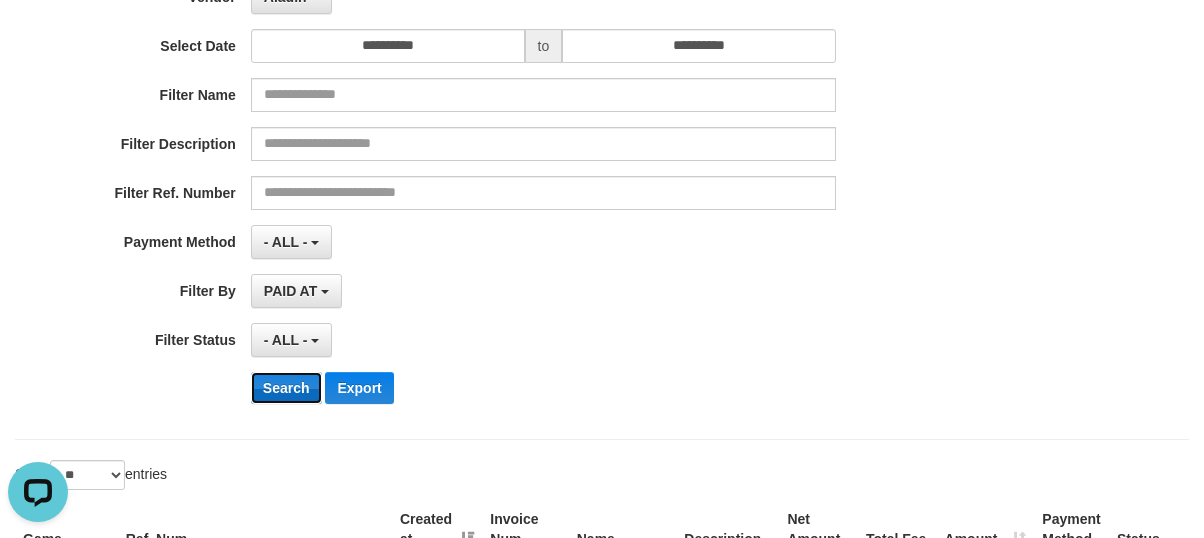 click on "Search" at bounding box center [286, 388] 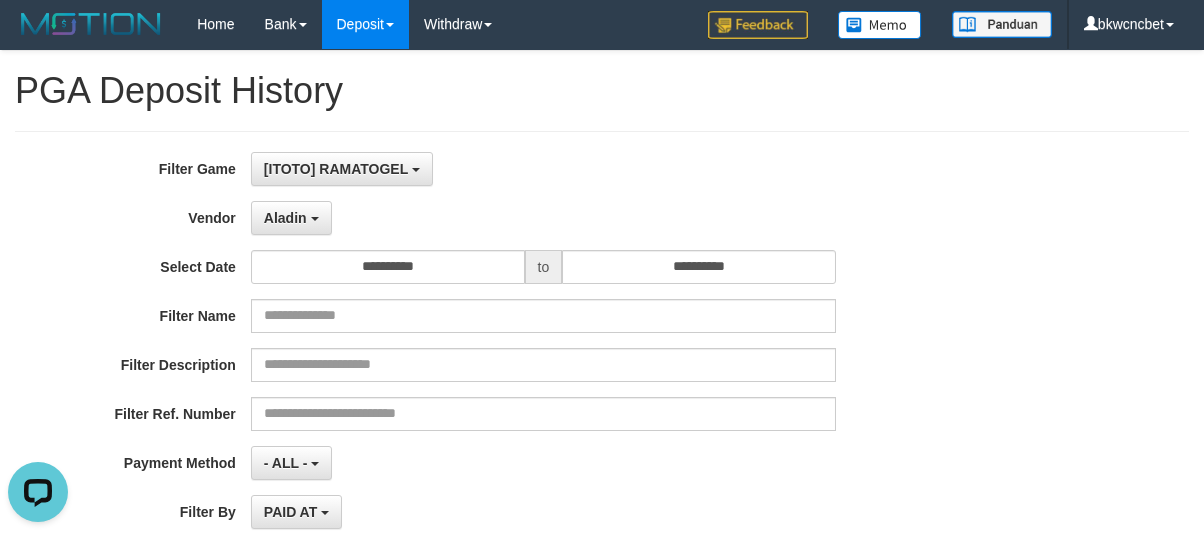 scroll, scrollTop: 0, scrollLeft: 0, axis: both 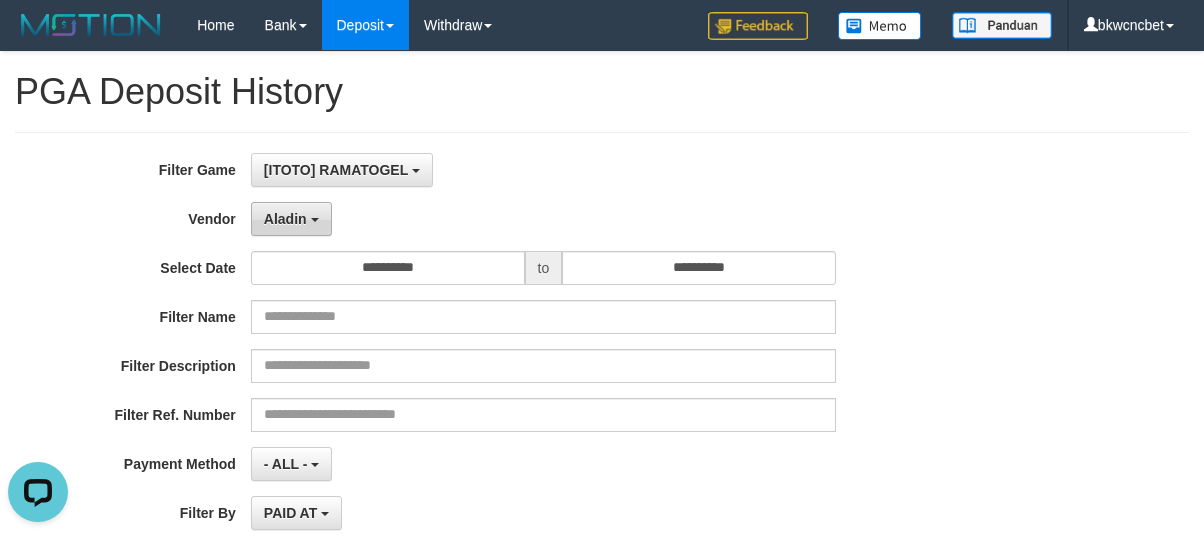 click on "Aladin" at bounding box center [285, 219] 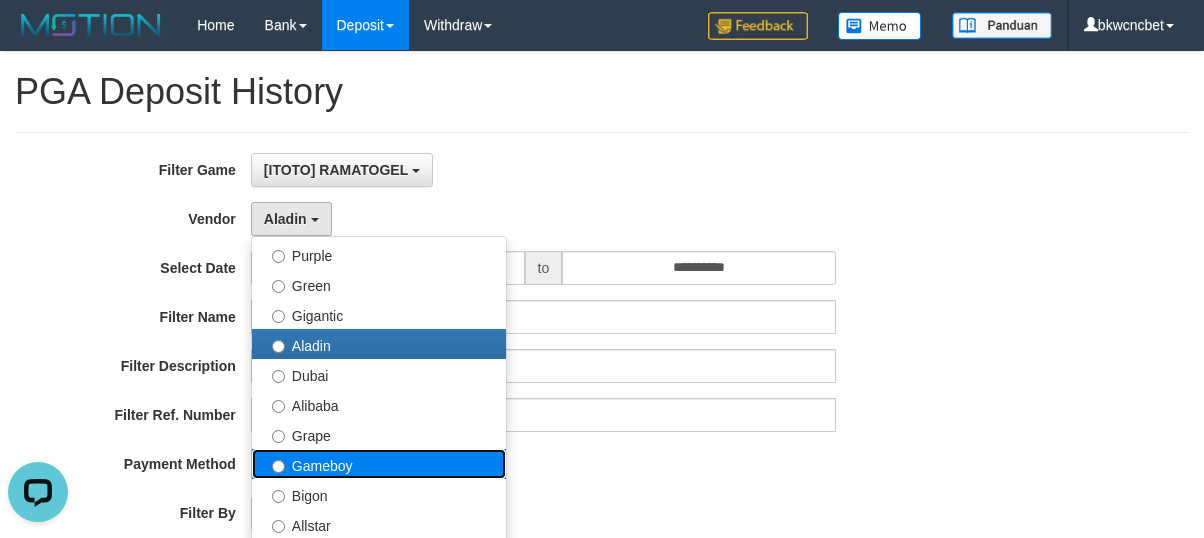 click on "Gameboy" at bounding box center [379, 464] 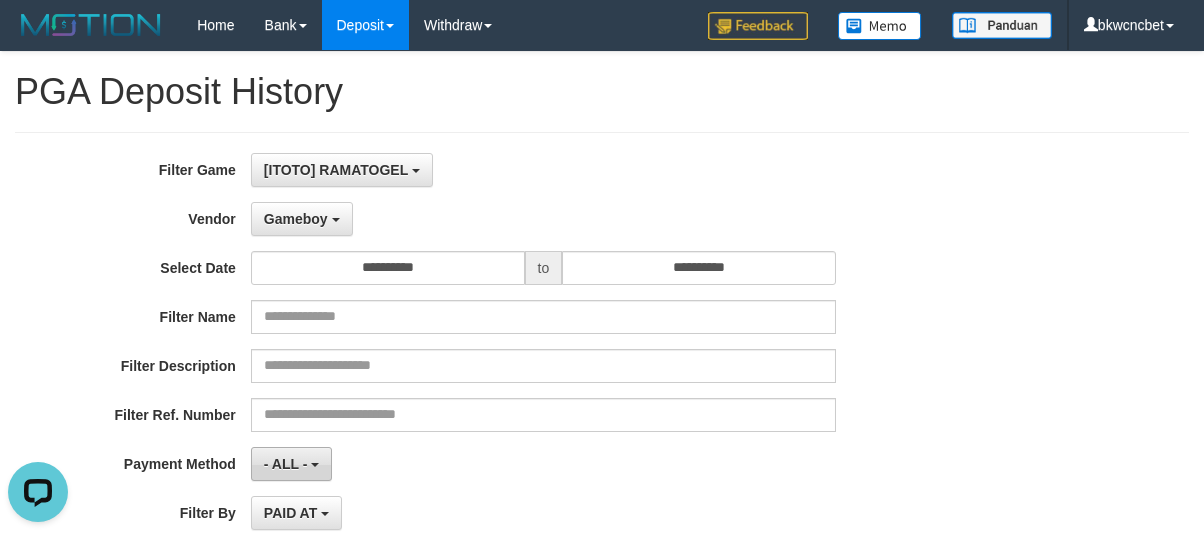 scroll, scrollTop: 222, scrollLeft: 0, axis: vertical 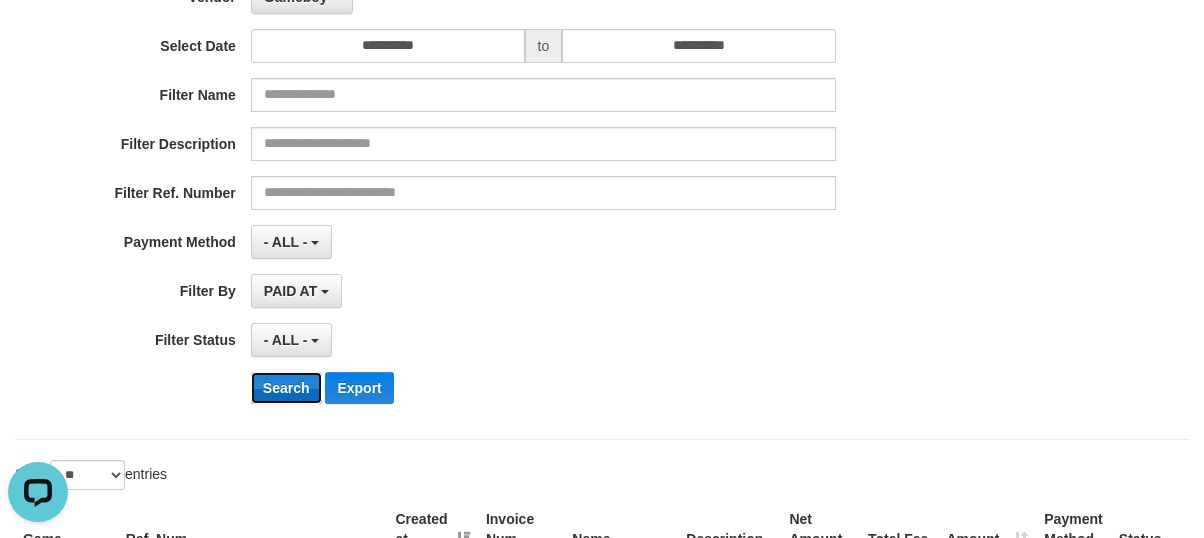 click on "Search" at bounding box center (286, 388) 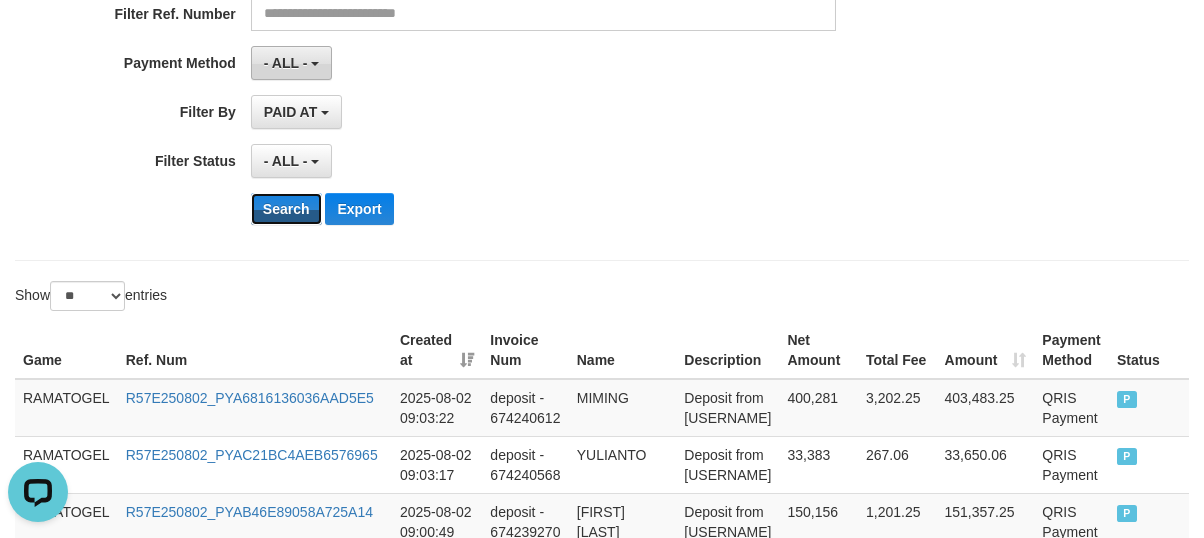 scroll, scrollTop: 222, scrollLeft: 0, axis: vertical 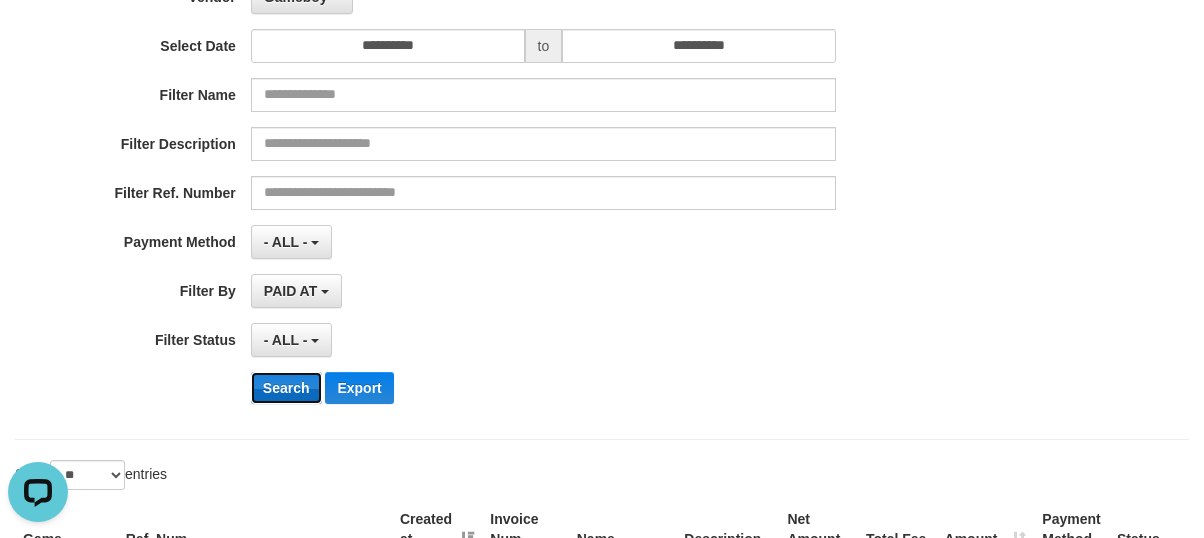 click on "Search" at bounding box center [286, 388] 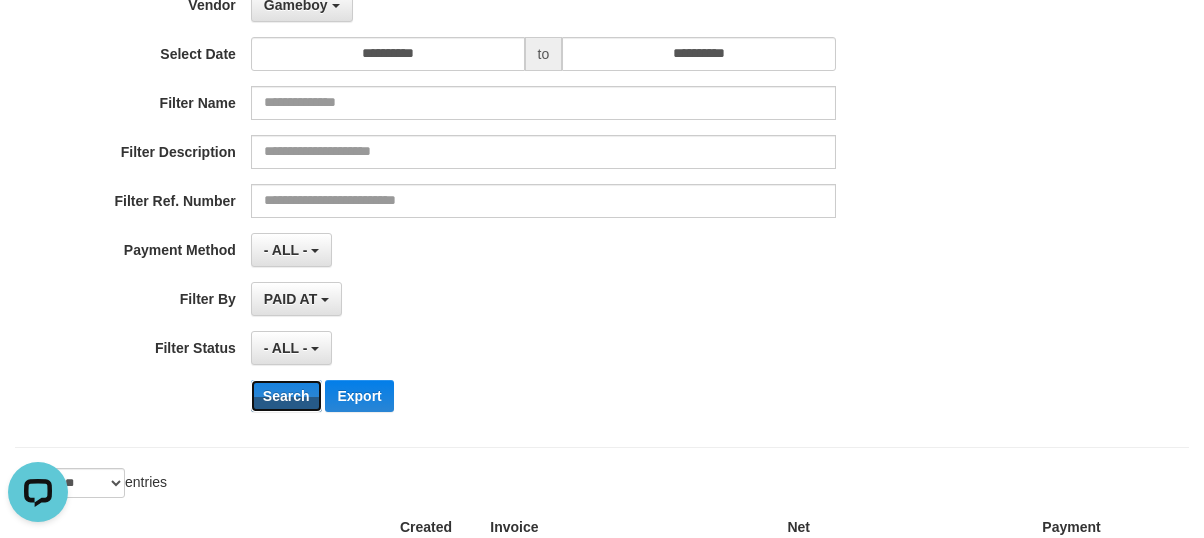 scroll, scrollTop: 0, scrollLeft: 0, axis: both 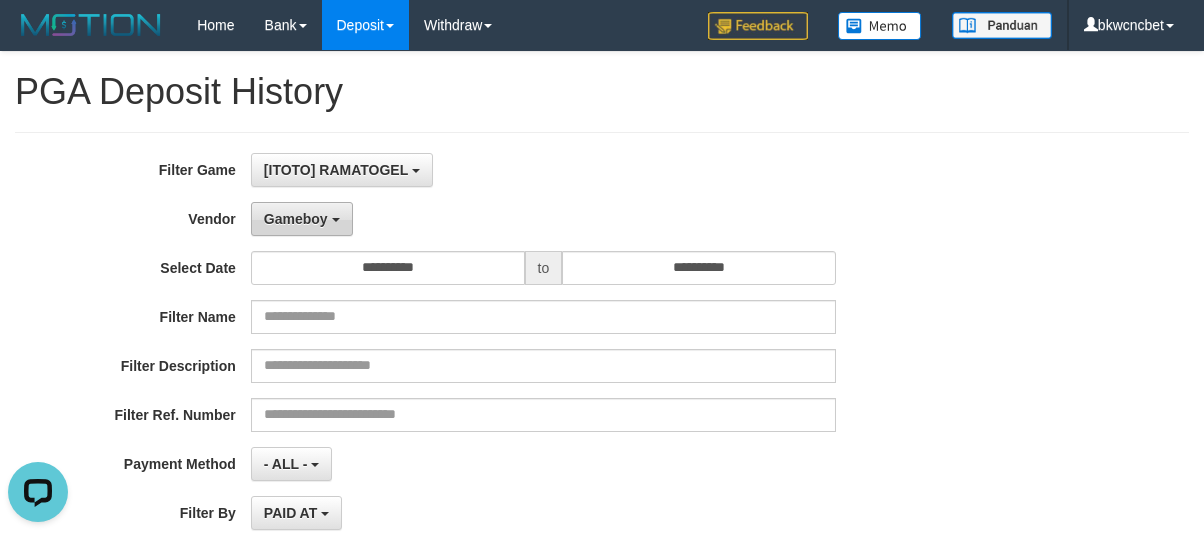 click on "Gameboy" at bounding box center [296, 219] 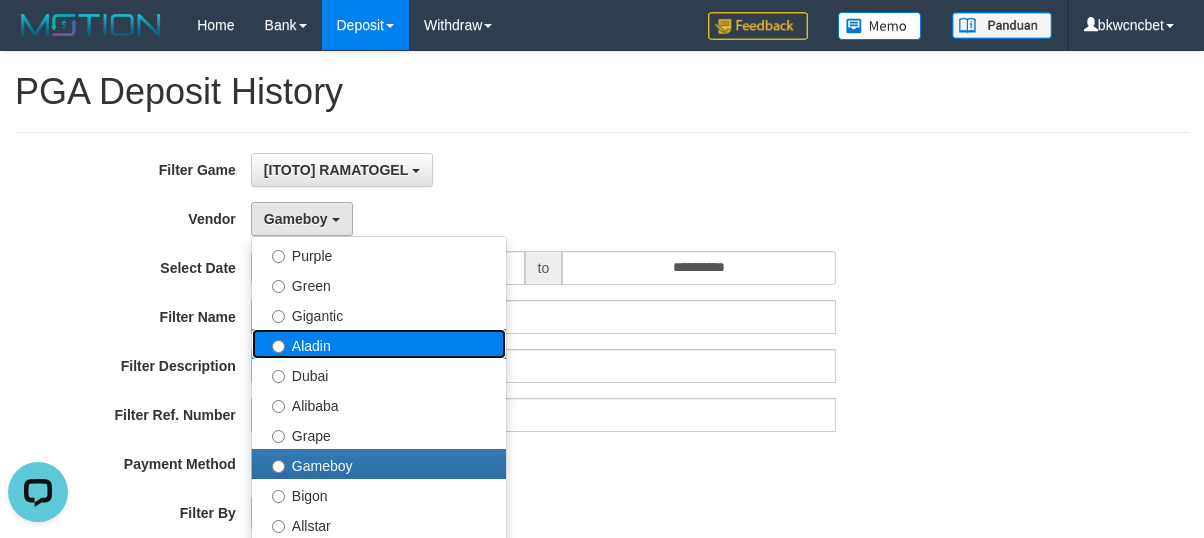 click on "Aladin" at bounding box center (379, 344) 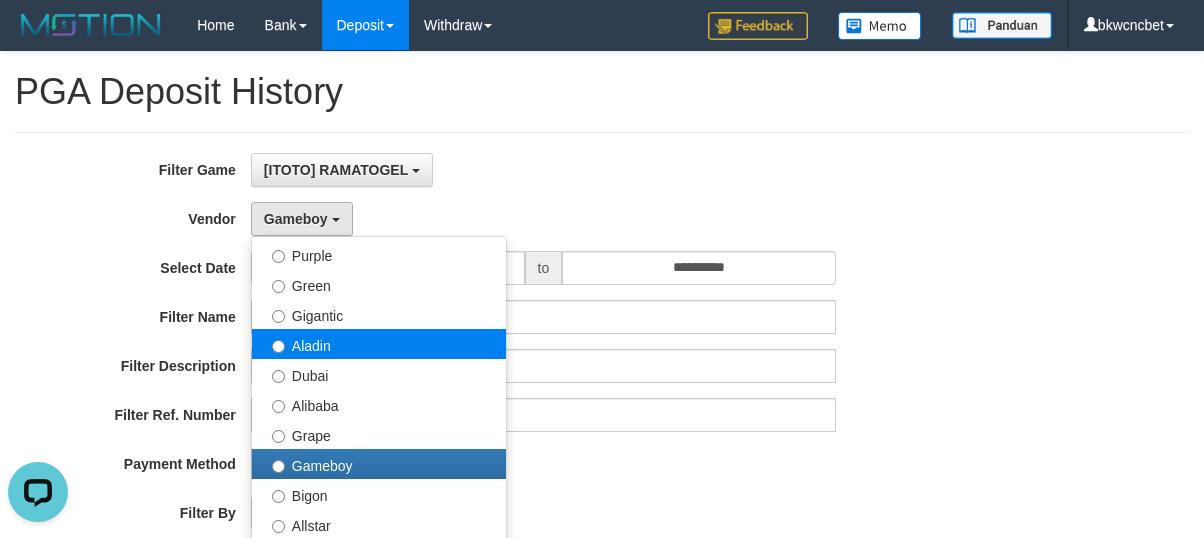 select on "**********" 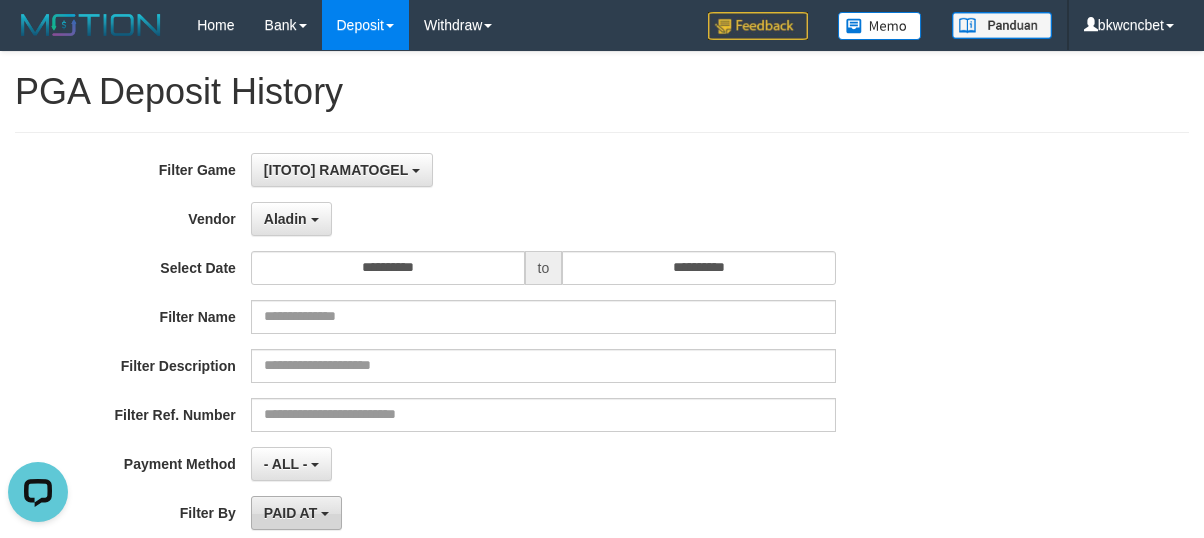 scroll, scrollTop: 222, scrollLeft: 0, axis: vertical 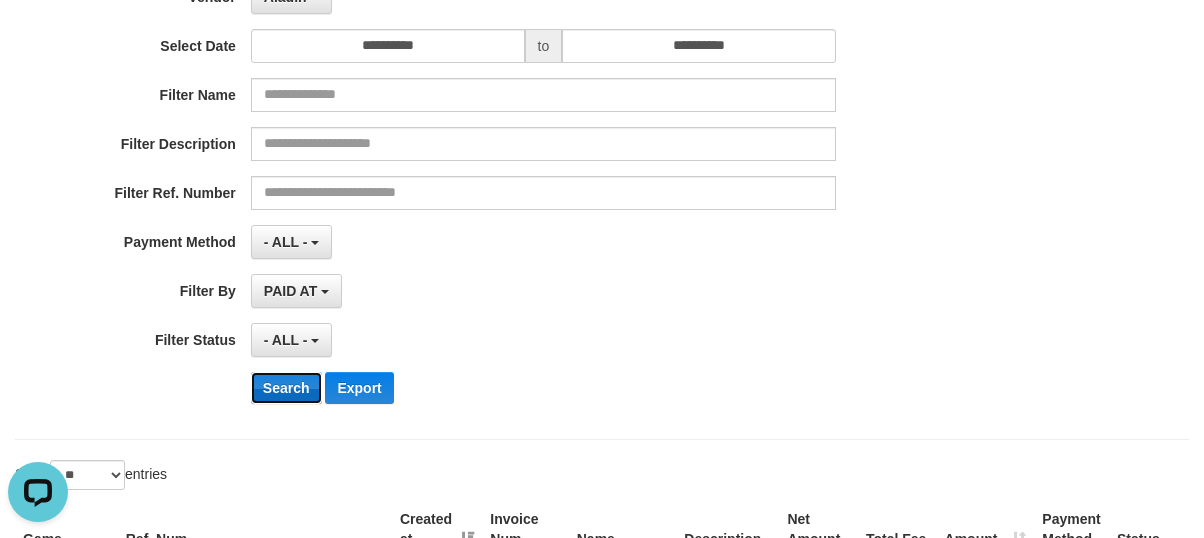 click on "Search" at bounding box center [286, 388] 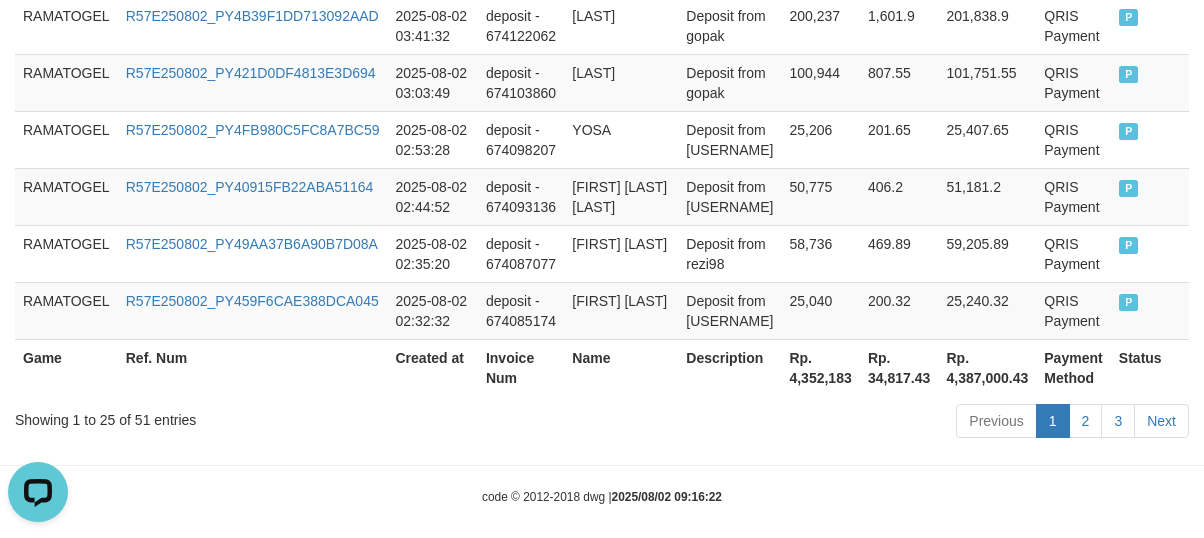 scroll, scrollTop: 1976, scrollLeft: 0, axis: vertical 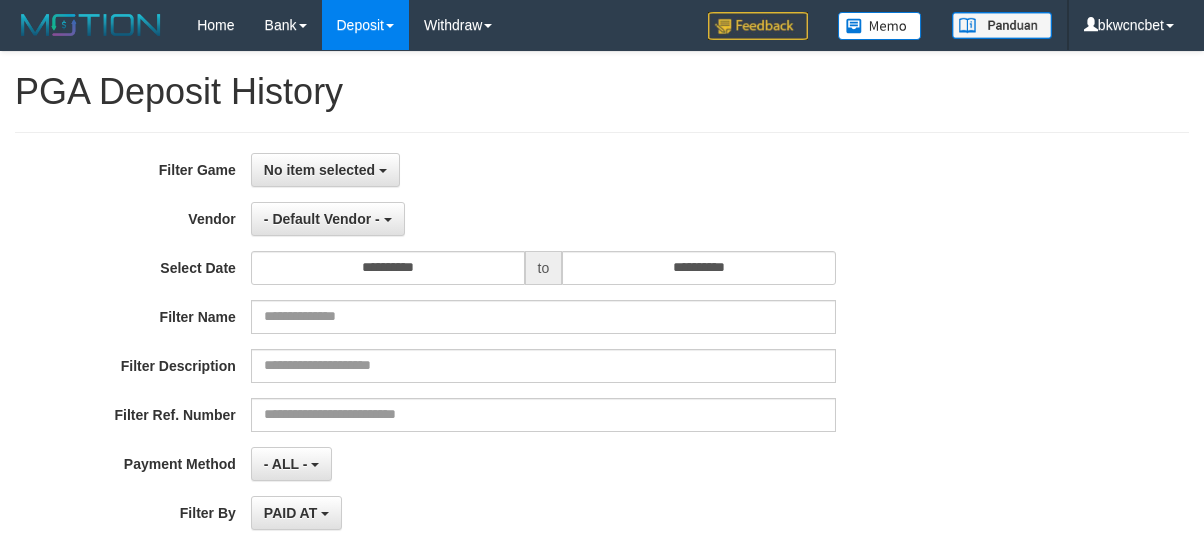 select 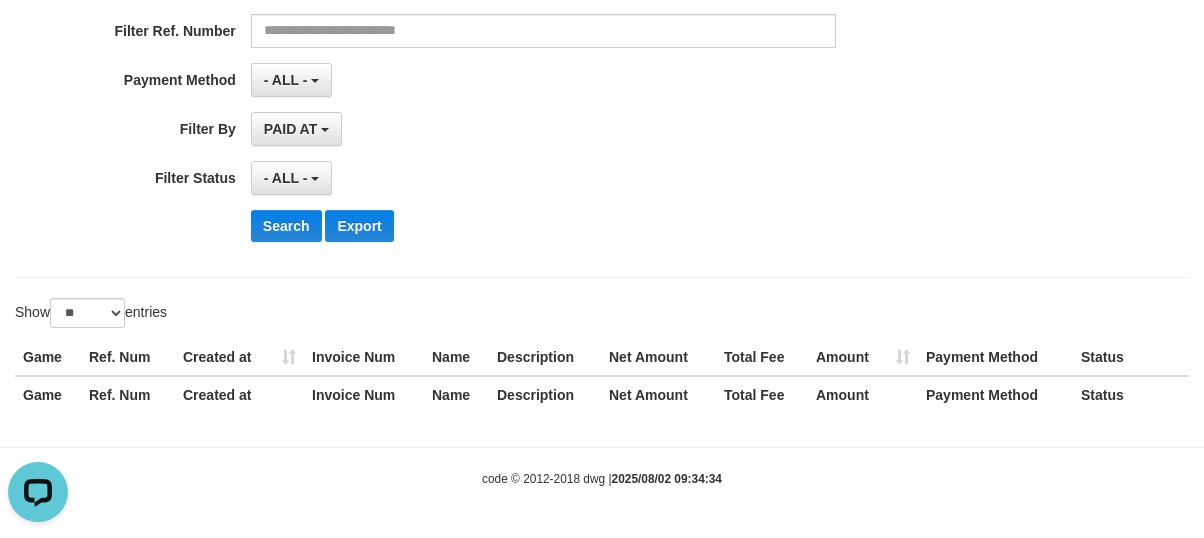 scroll, scrollTop: 0, scrollLeft: 0, axis: both 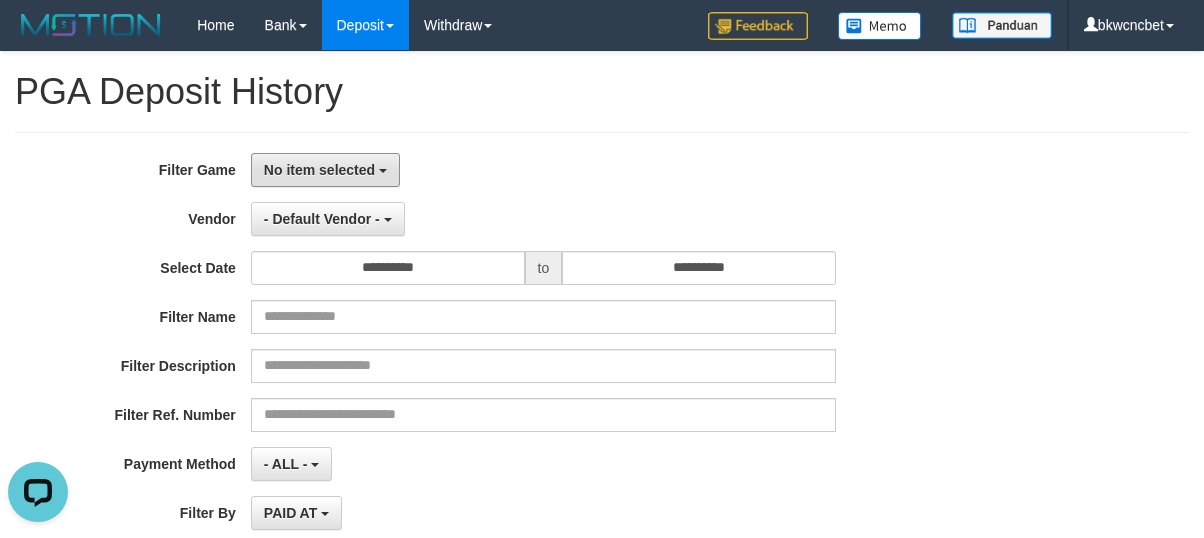 drag, startPoint x: 320, startPoint y: 177, endPoint x: 326, endPoint y: 205, distance: 28.635643 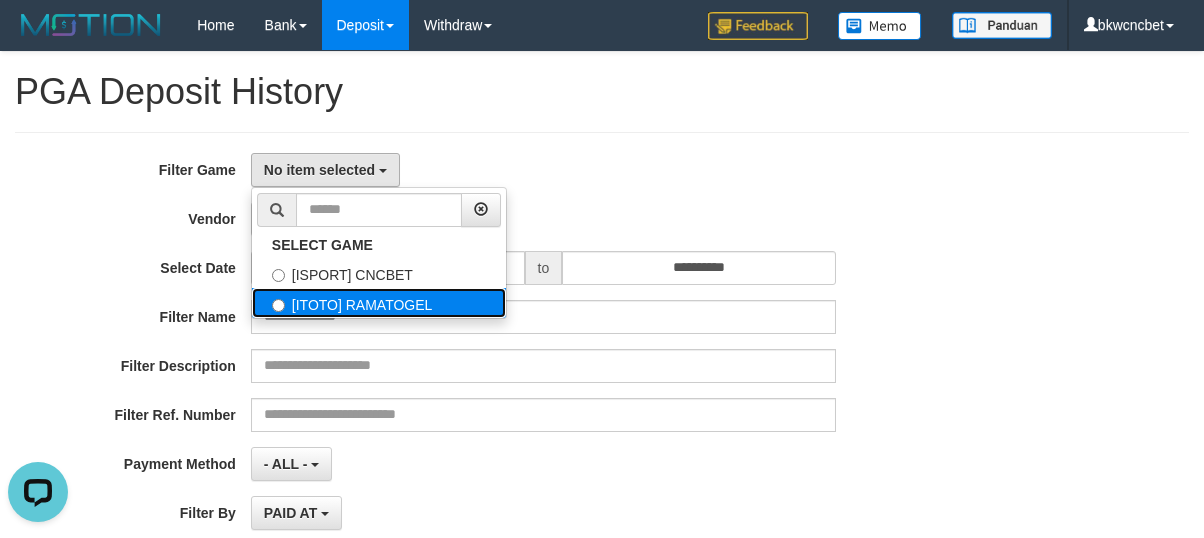 click on "[ITOTO] RAMATOGEL" at bounding box center (379, 303) 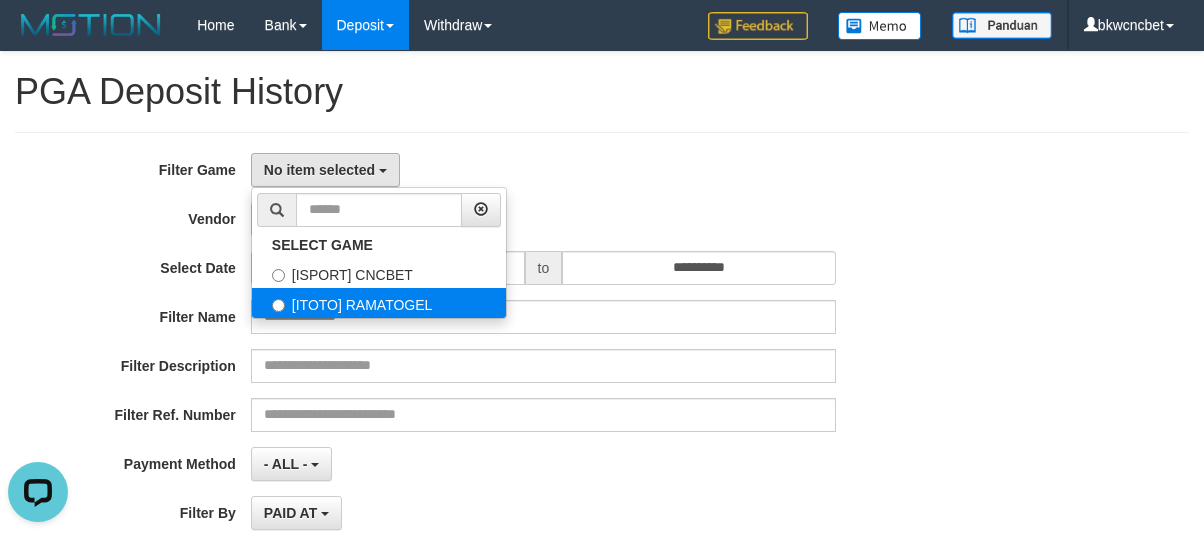 select on "****" 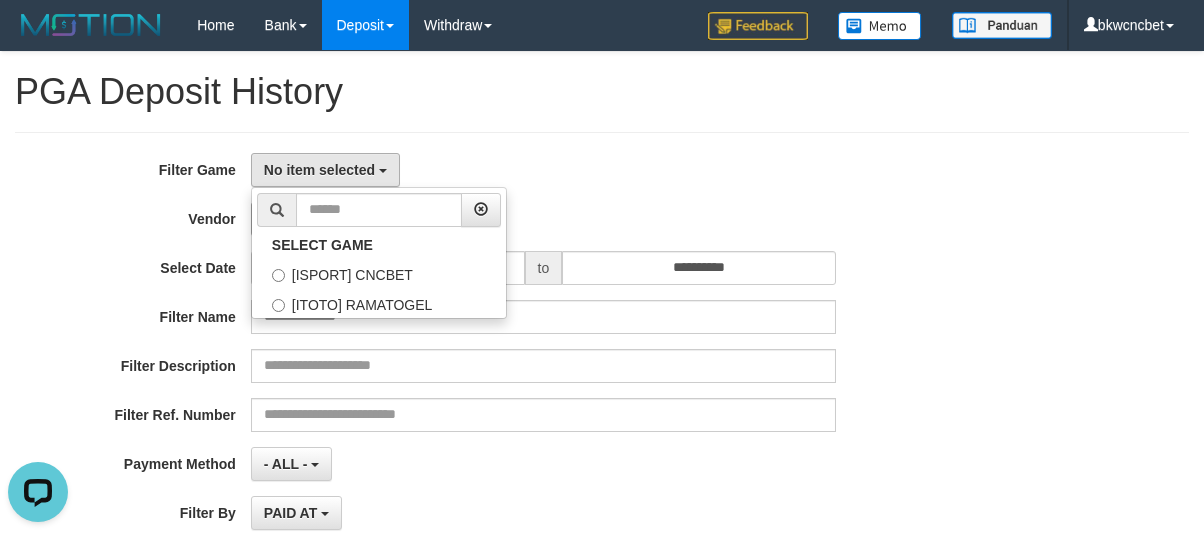 scroll, scrollTop: 34, scrollLeft: 0, axis: vertical 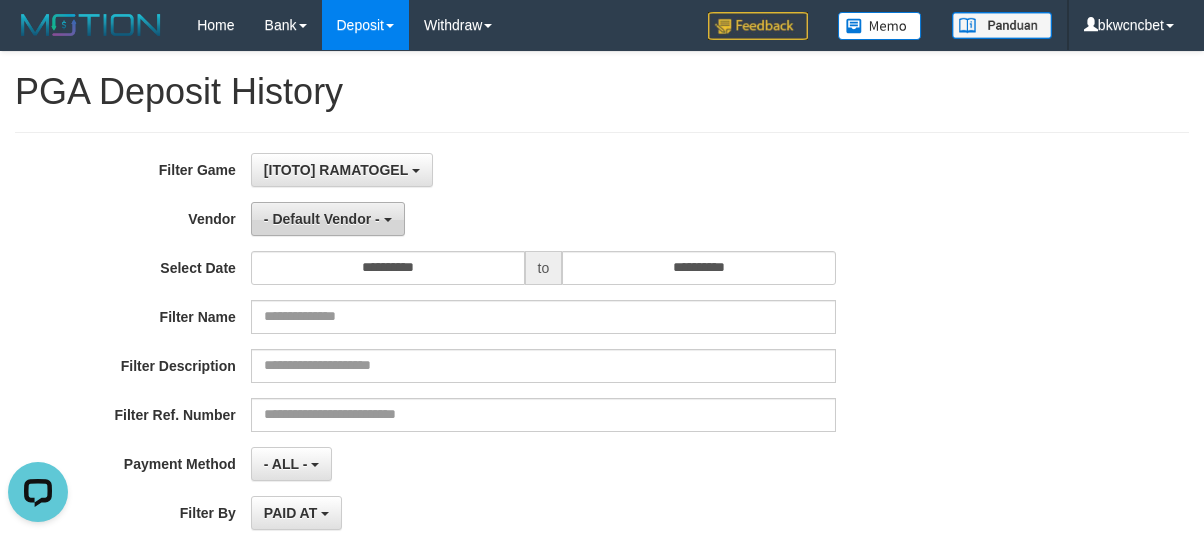 click on "- Default Vendor -" at bounding box center [322, 219] 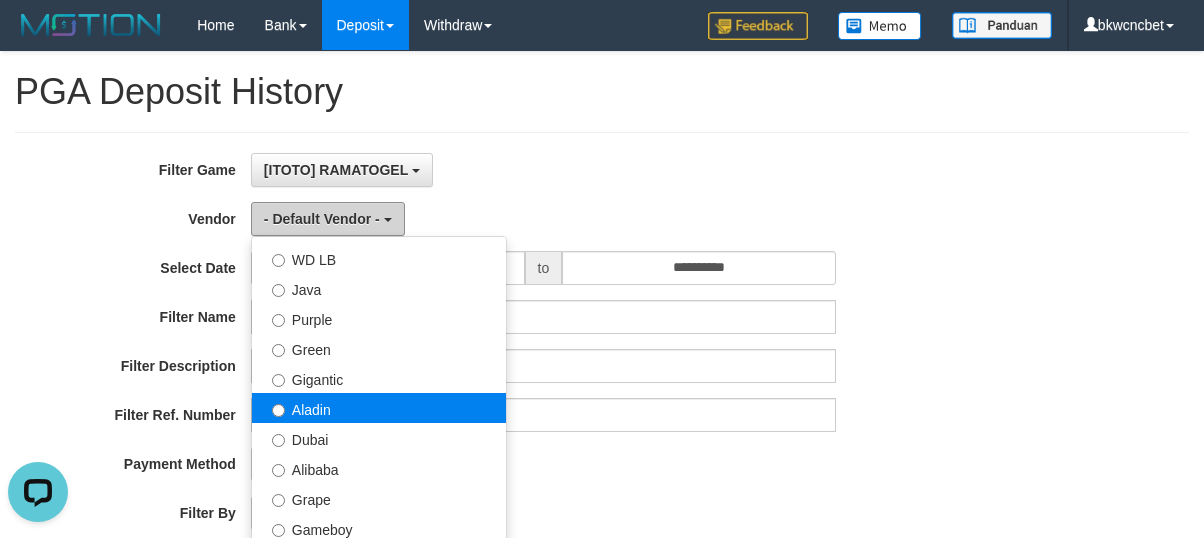 scroll, scrollTop: 222, scrollLeft: 0, axis: vertical 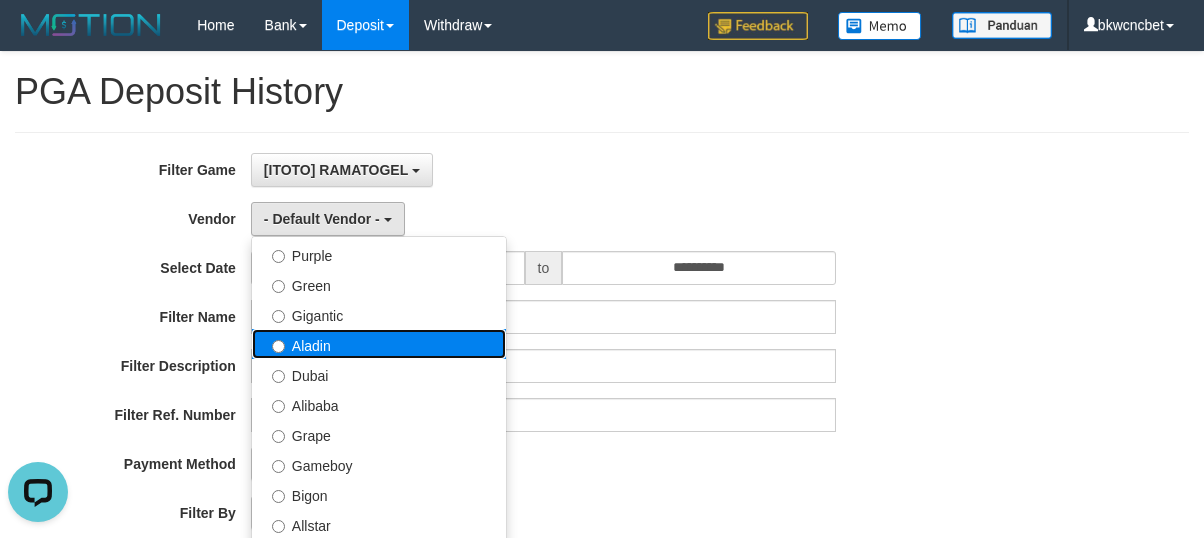 click on "Aladin" at bounding box center [379, 344] 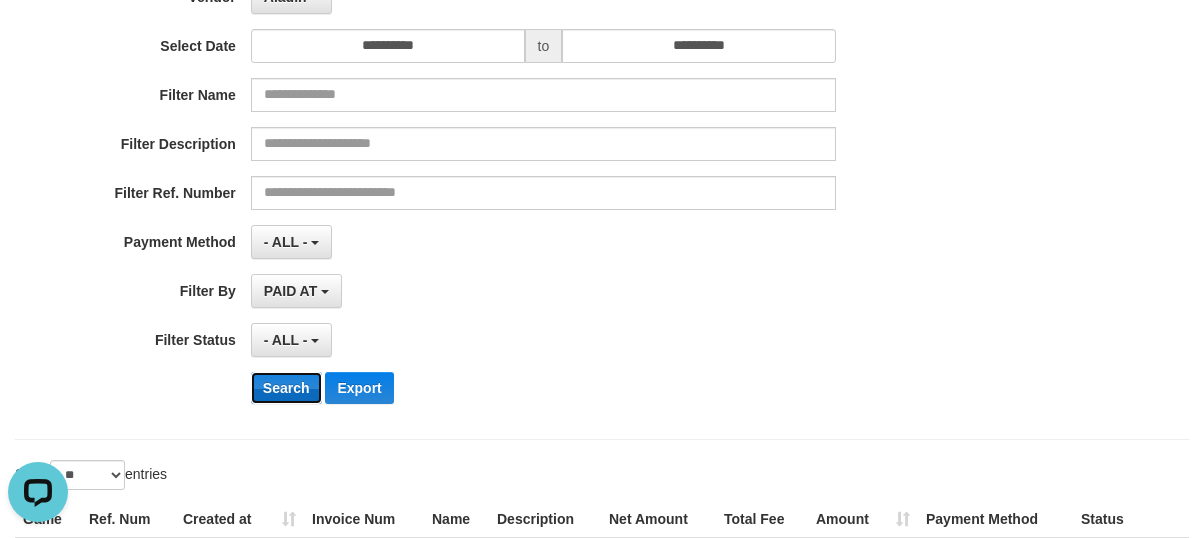 click on "Search" at bounding box center (286, 388) 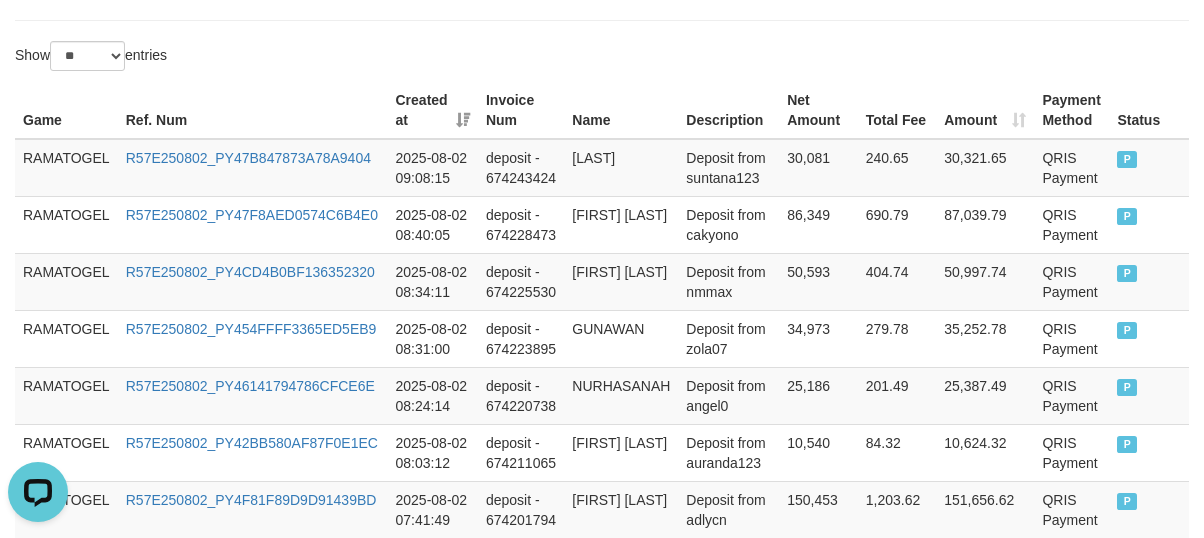 scroll, scrollTop: 0, scrollLeft: 0, axis: both 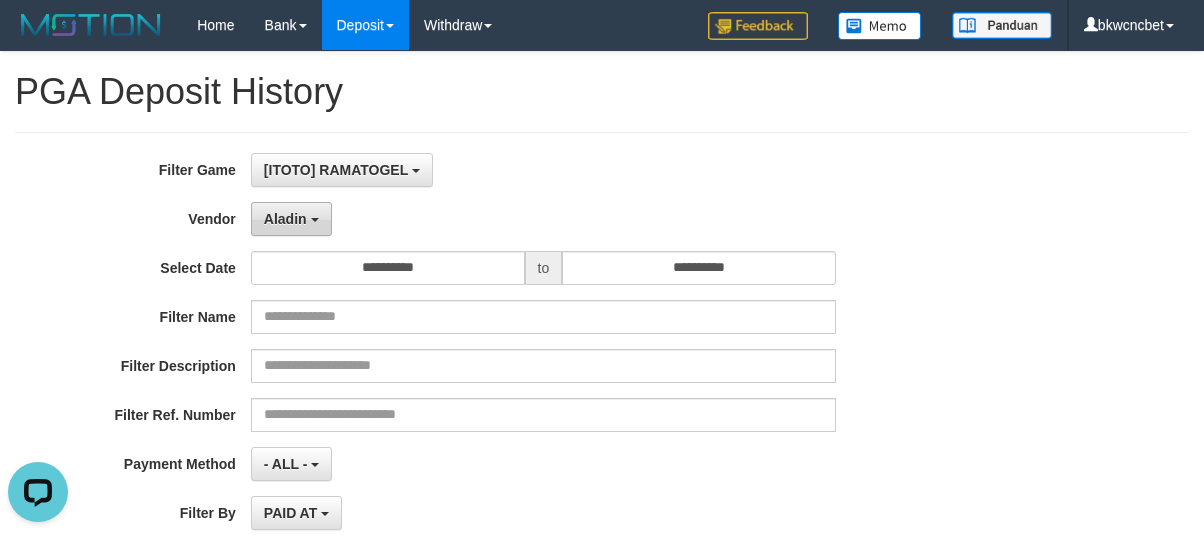 click on "Aladin" at bounding box center [285, 219] 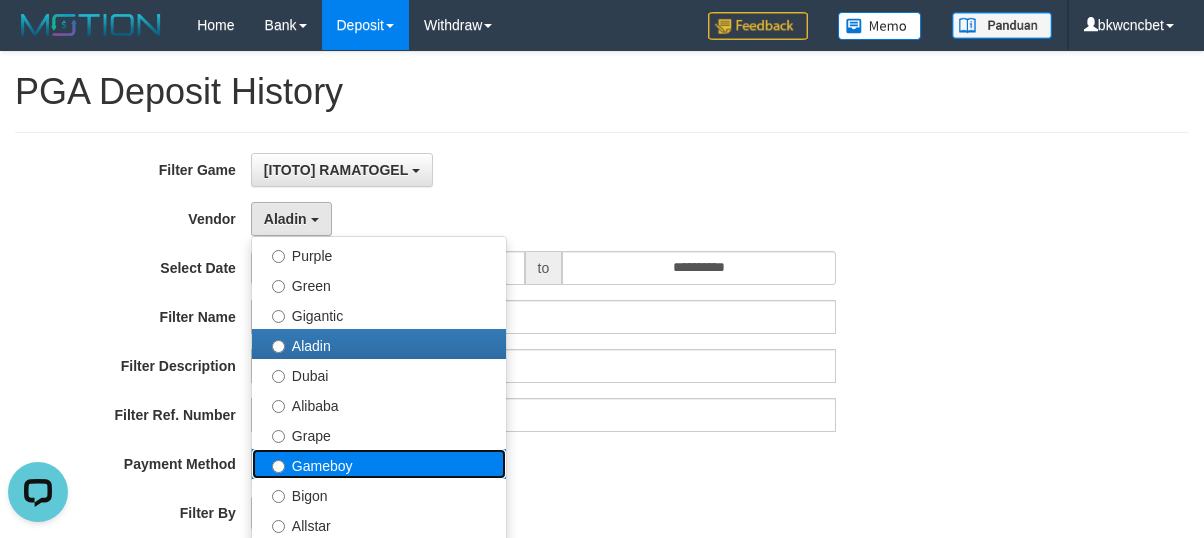 click on "Gameboy" at bounding box center [379, 464] 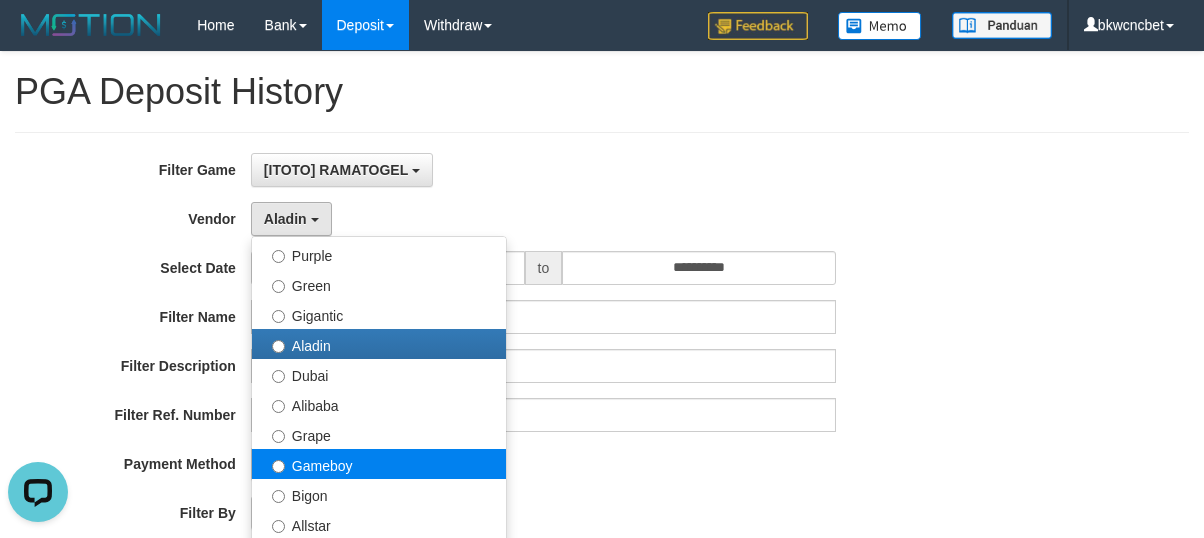 select on "**********" 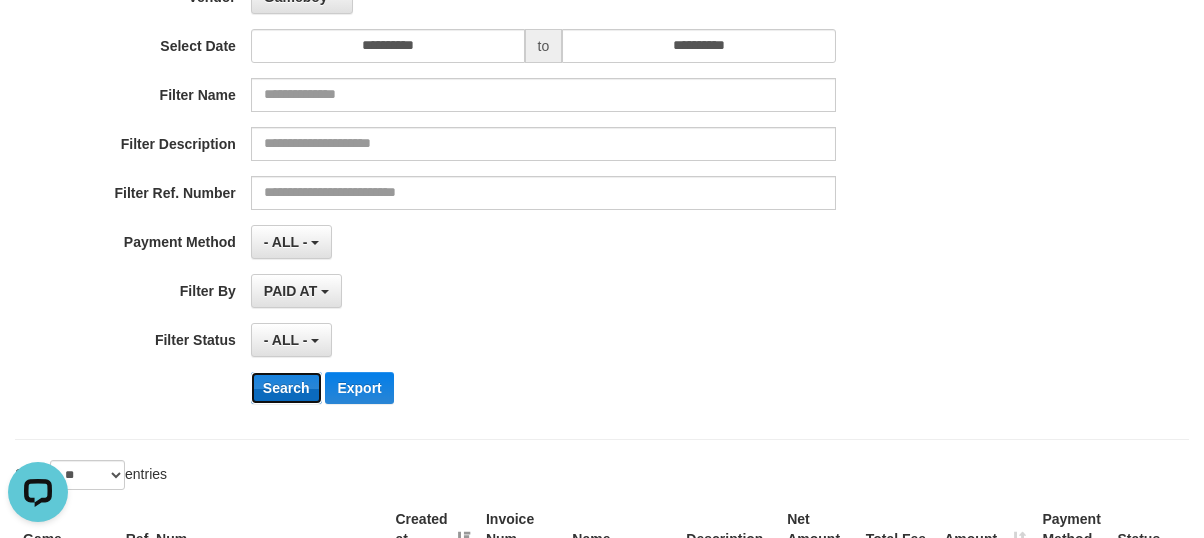 click on "Search" at bounding box center [286, 388] 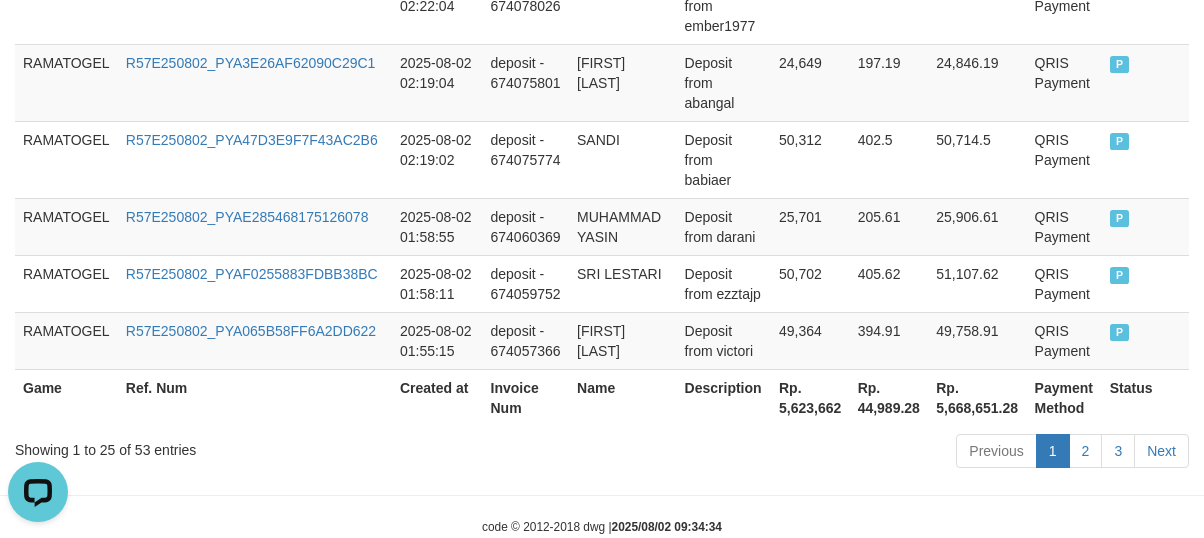 scroll, scrollTop: 2176, scrollLeft: 0, axis: vertical 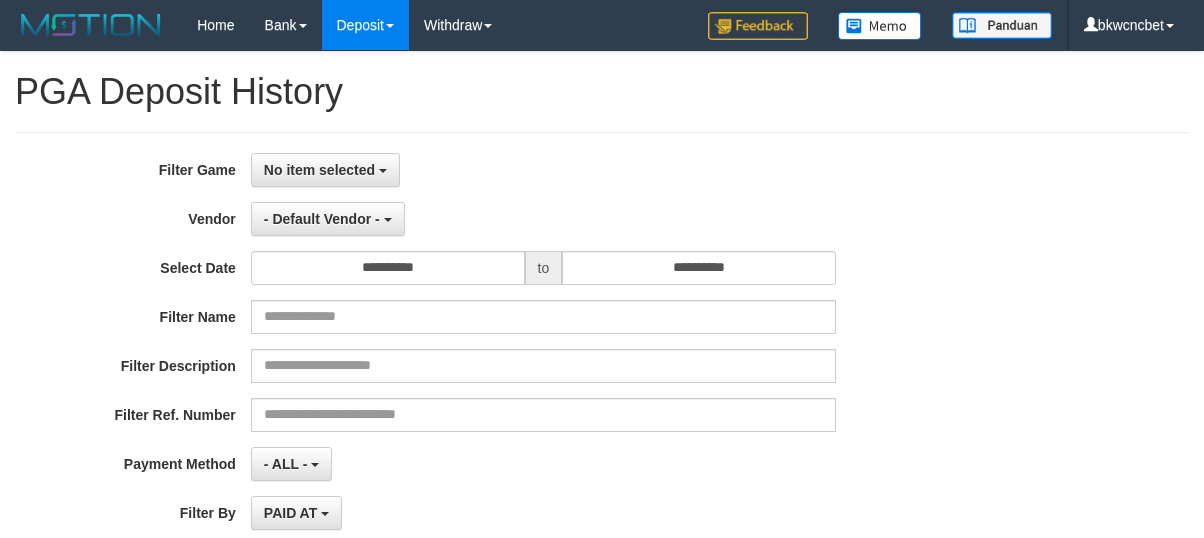 select 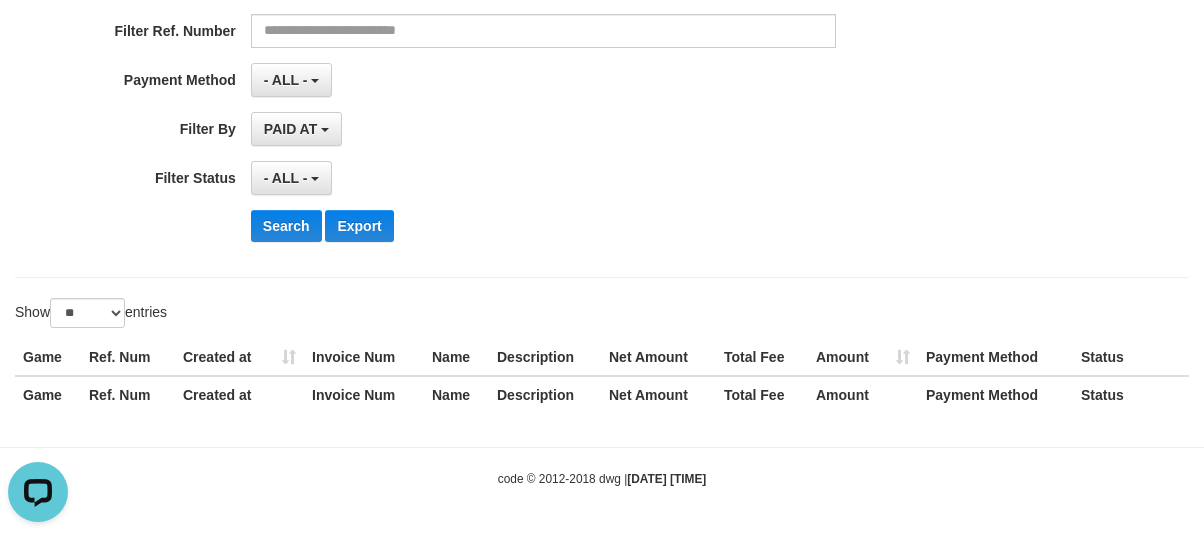 scroll, scrollTop: 0, scrollLeft: 0, axis: both 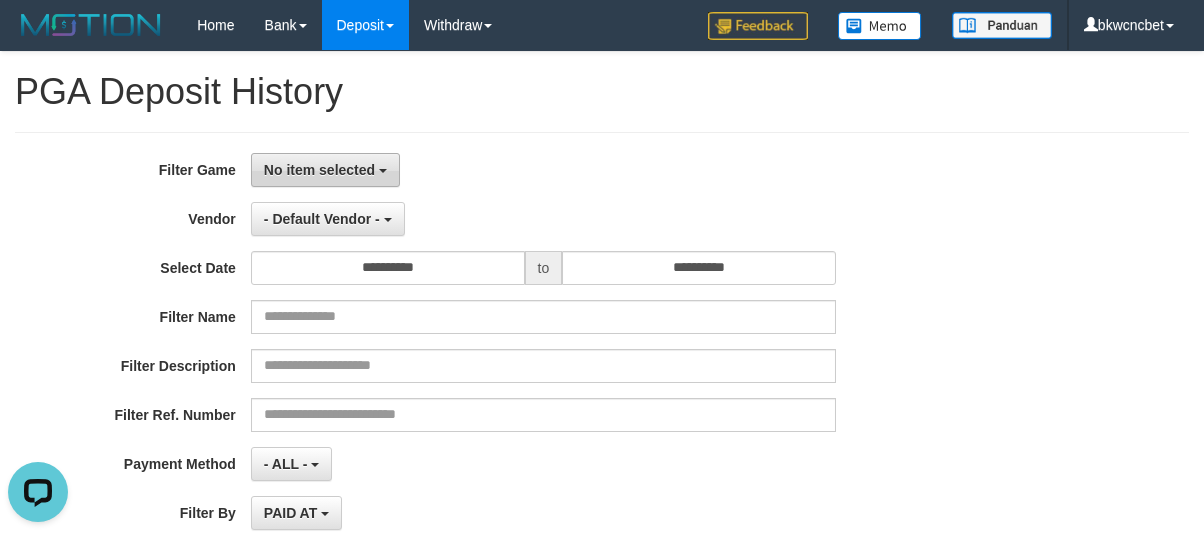 click on "No item selected" at bounding box center [319, 170] 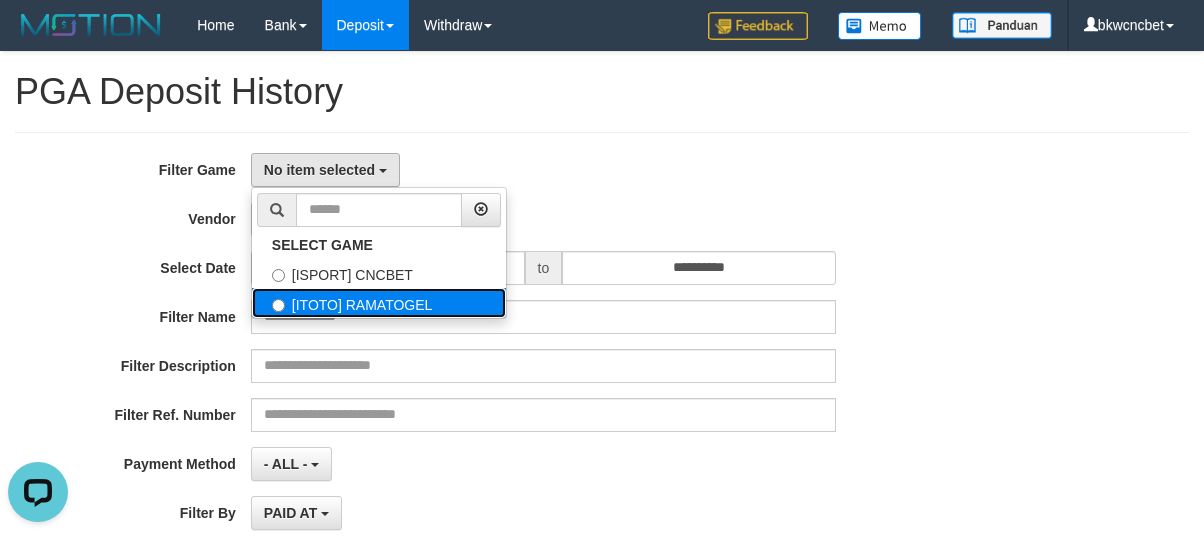 click on "[ITOTO] RAMATOGEL" at bounding box center [379, 303] 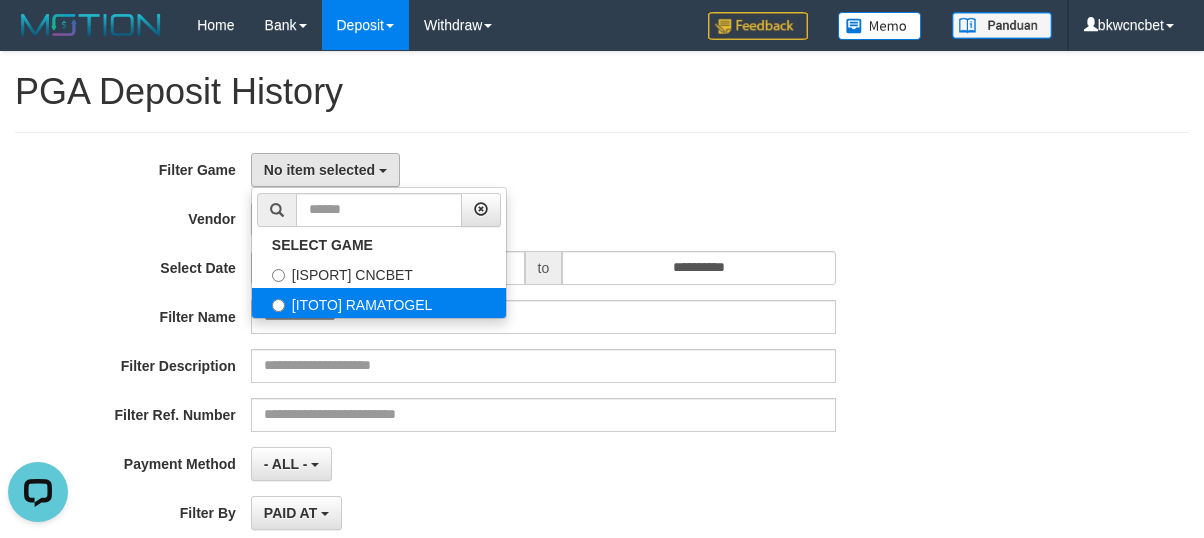 select on "****" 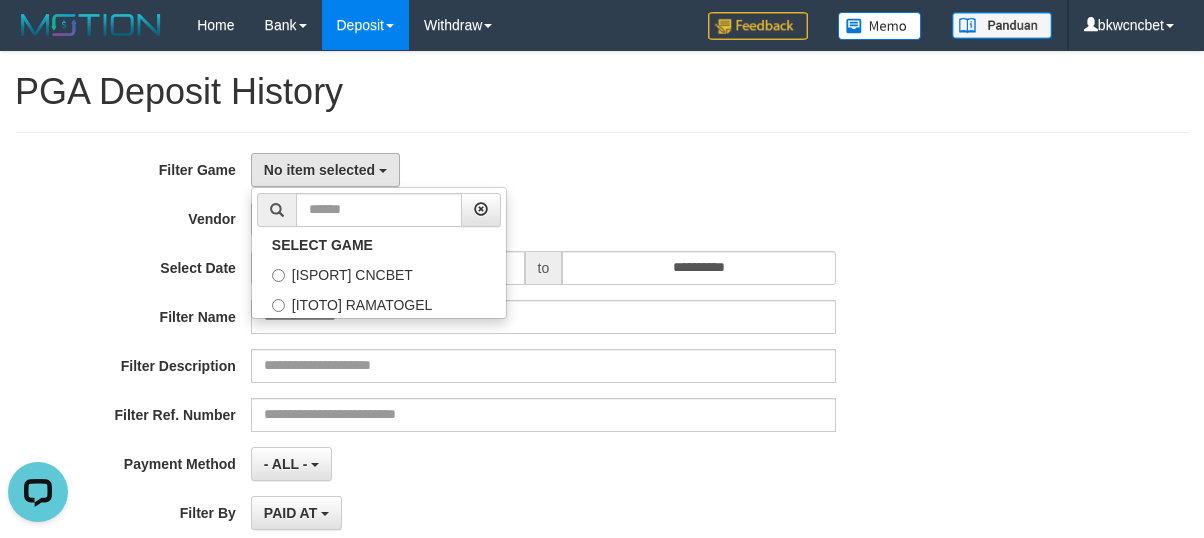 scroll, scrollTop: 34, scrollLeft: 0, axis: vertical 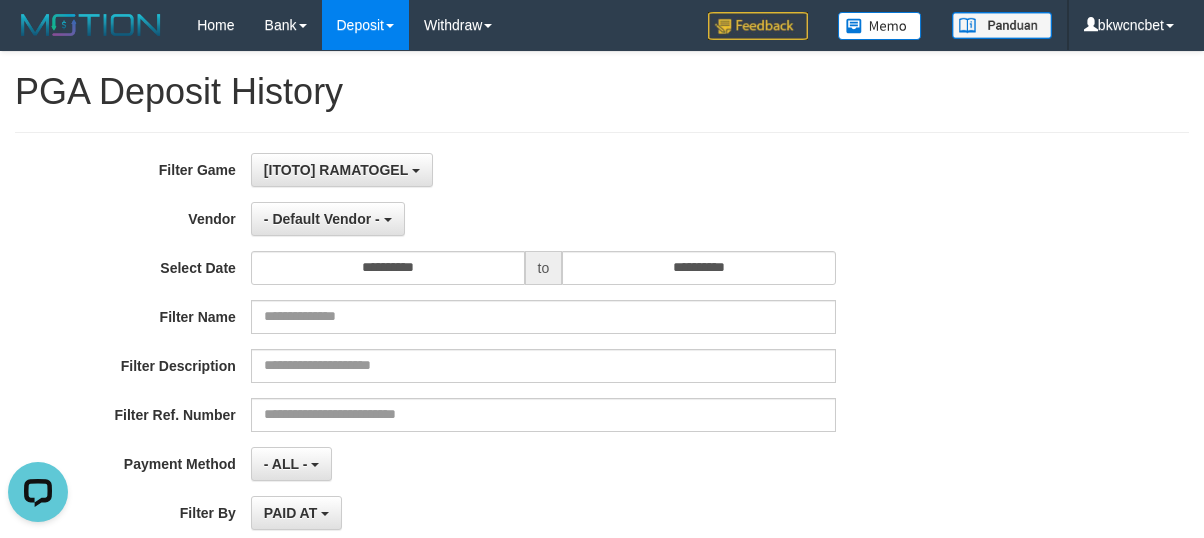 click on "**********" at bounding box center (501, 397) 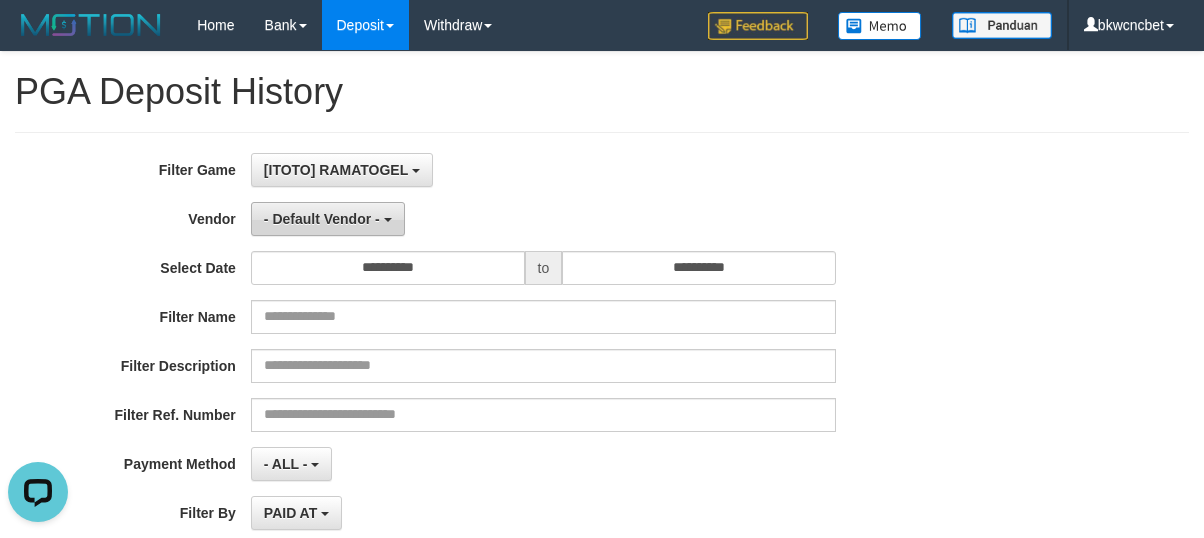 click on "- Default Vendor -" at bounding box center (328, 219) 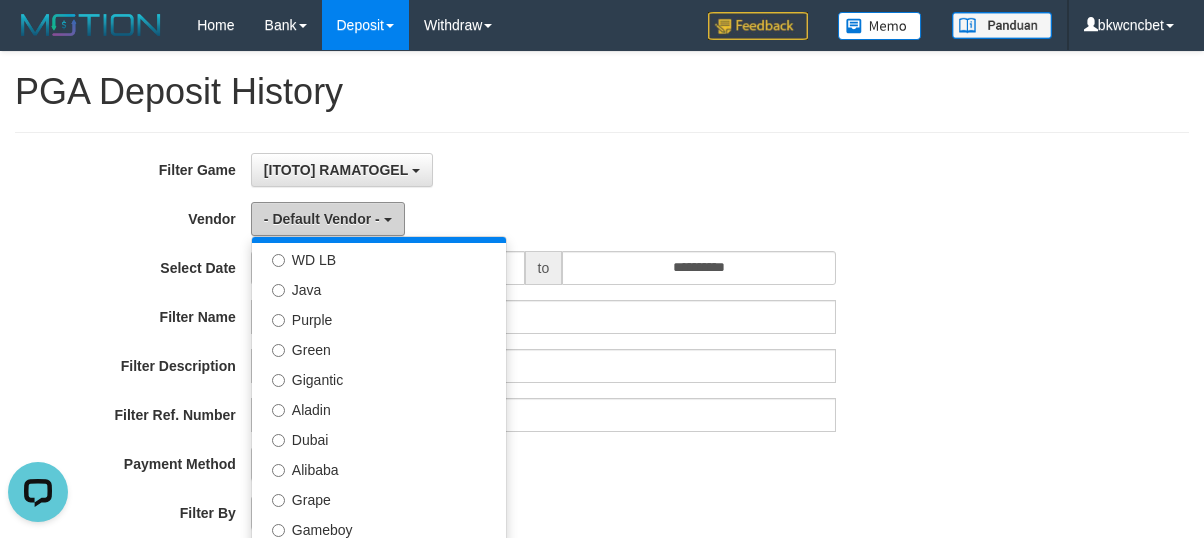 scroll, scrollTop: 222, scrollLeft: 0, axis: vertical 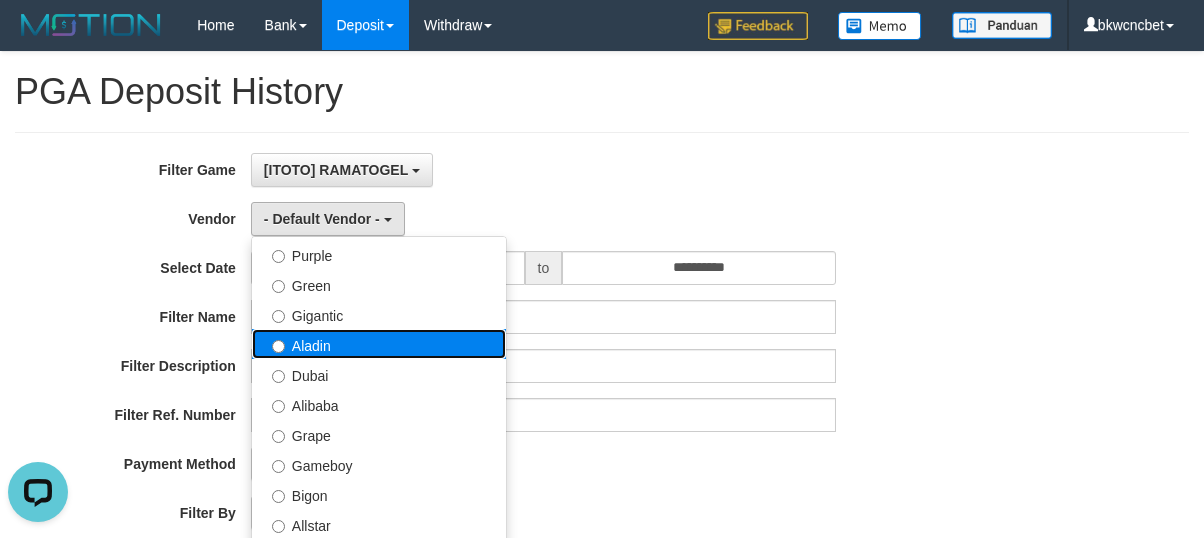 click on "Aladin" at bounding box center (379, 344) 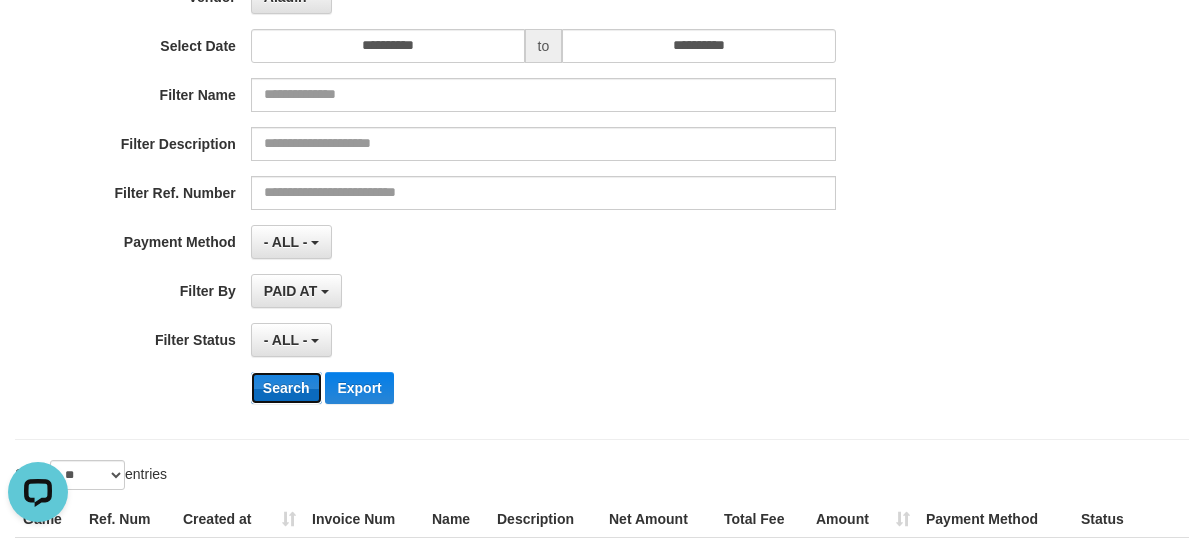 click on "Search" at bounding box center (286, 388) 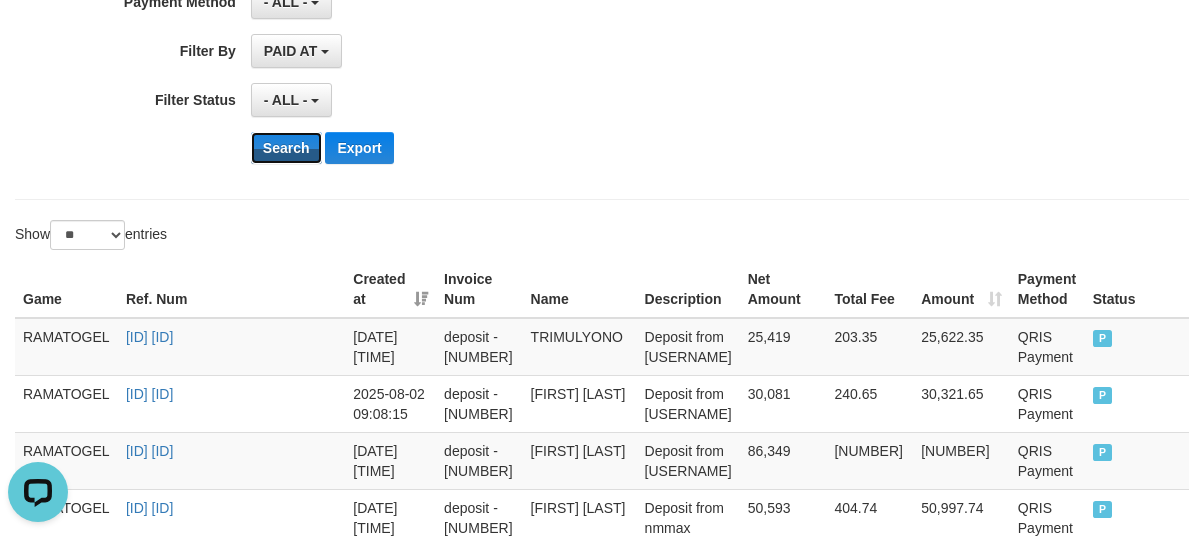 scroll, scrollTop: 0, scrollLeft: 0, axis: both 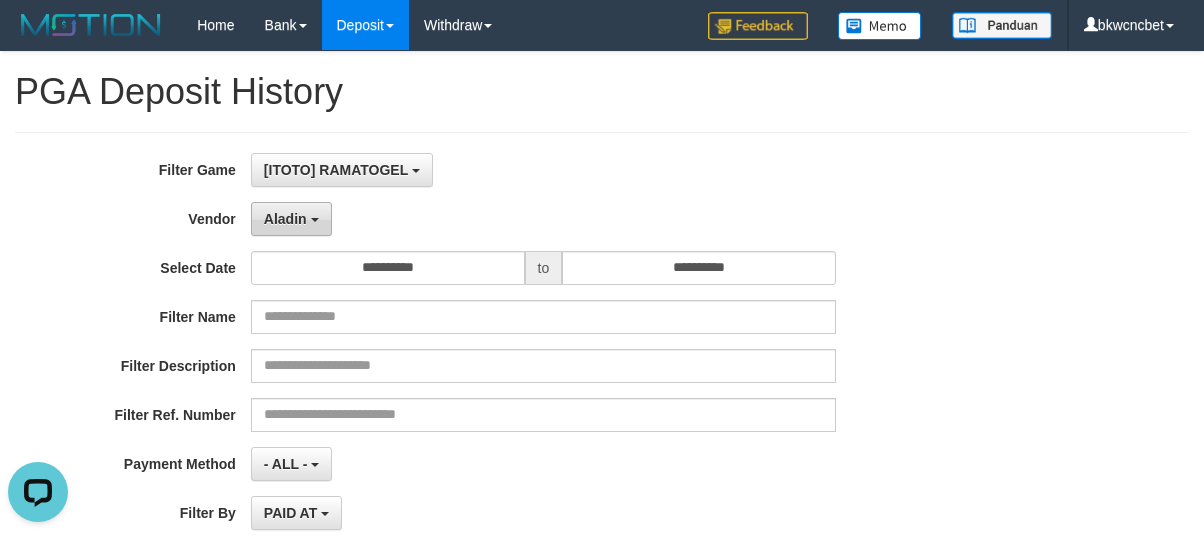 click on "Aladin" at bounding box center (285, 219) 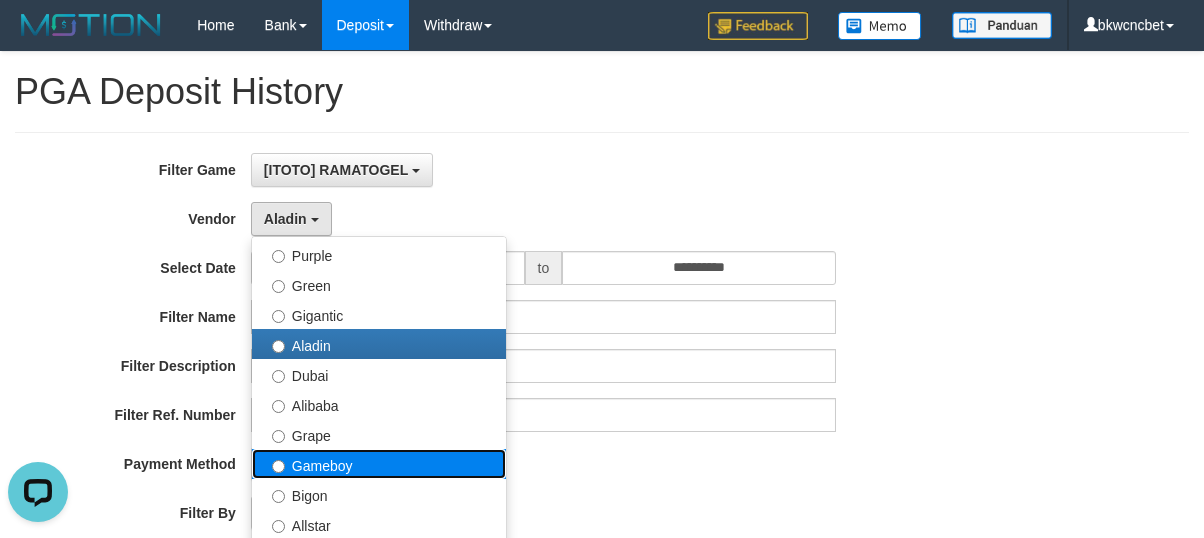 click on "Gameboy" at bounding box center (379, 464) 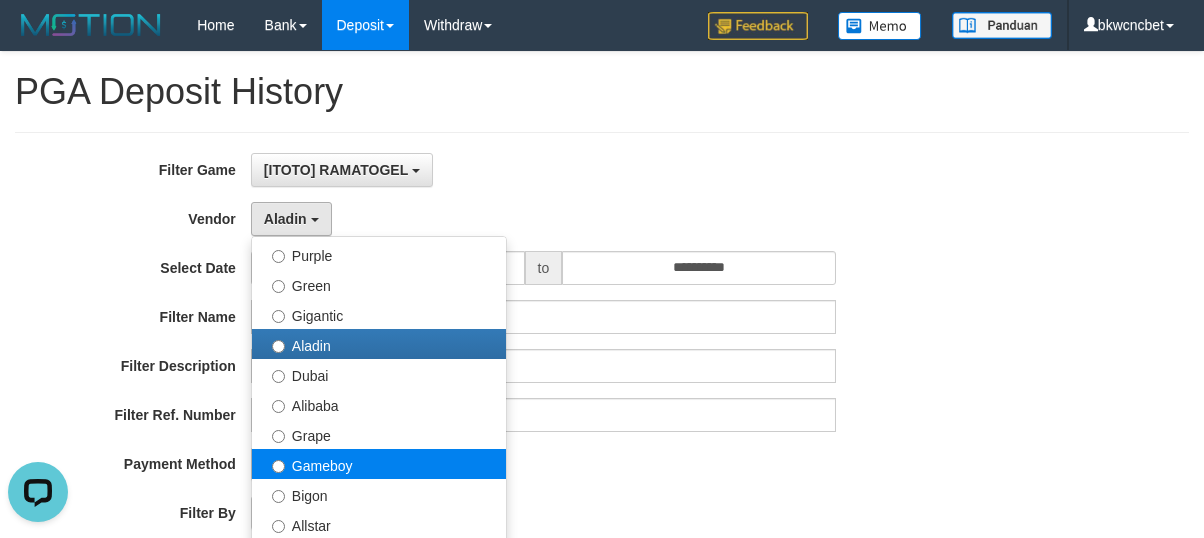 select on "**********" 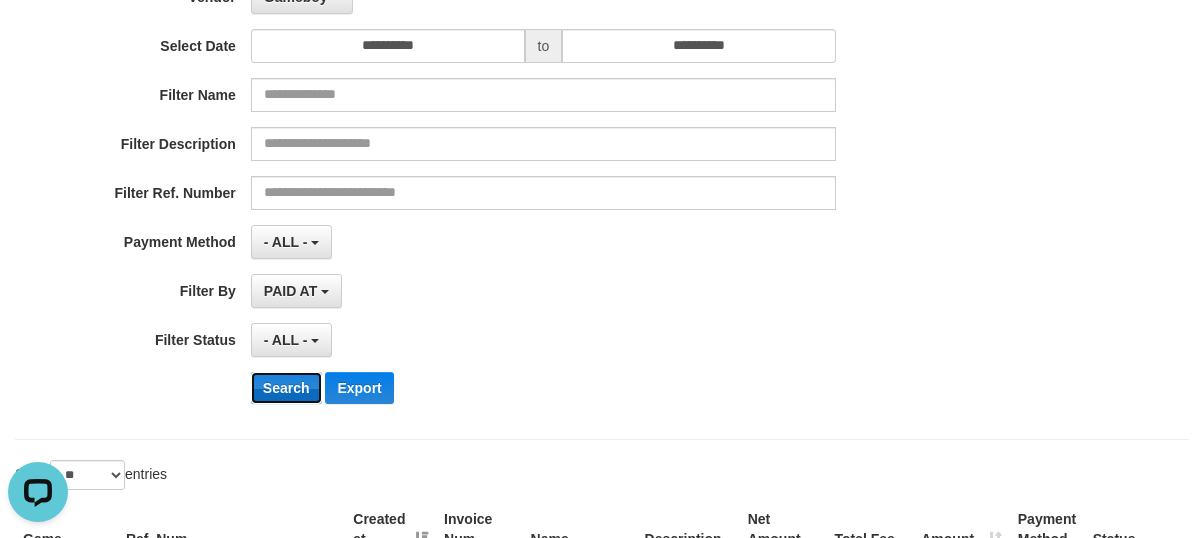 click on "Search" at bounding box center [286, 388] 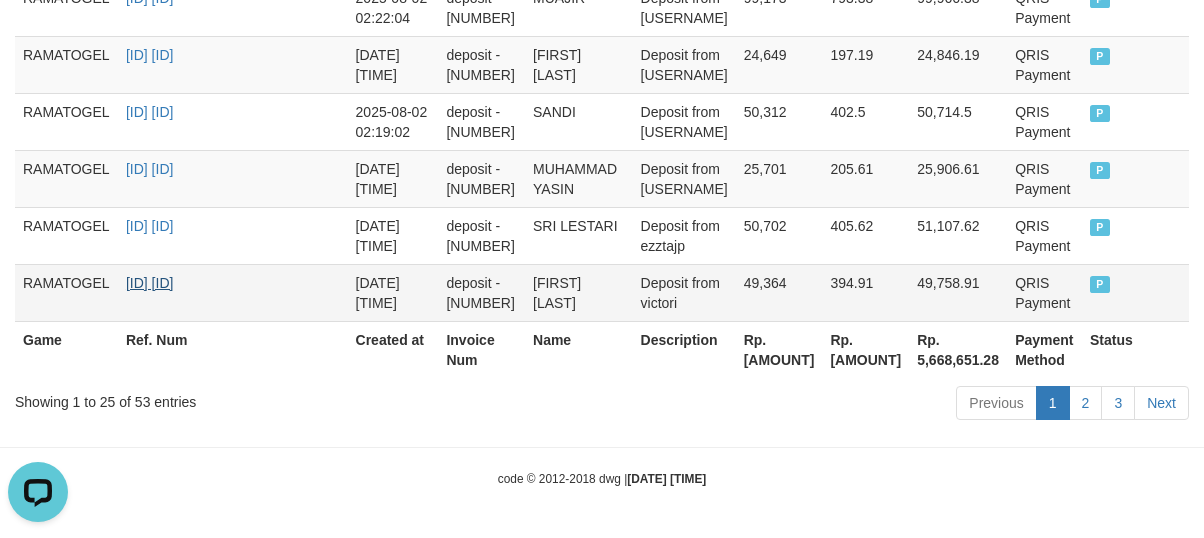 scroll, scrollTop: 2176, scrollLeft: 0, axis: vertical 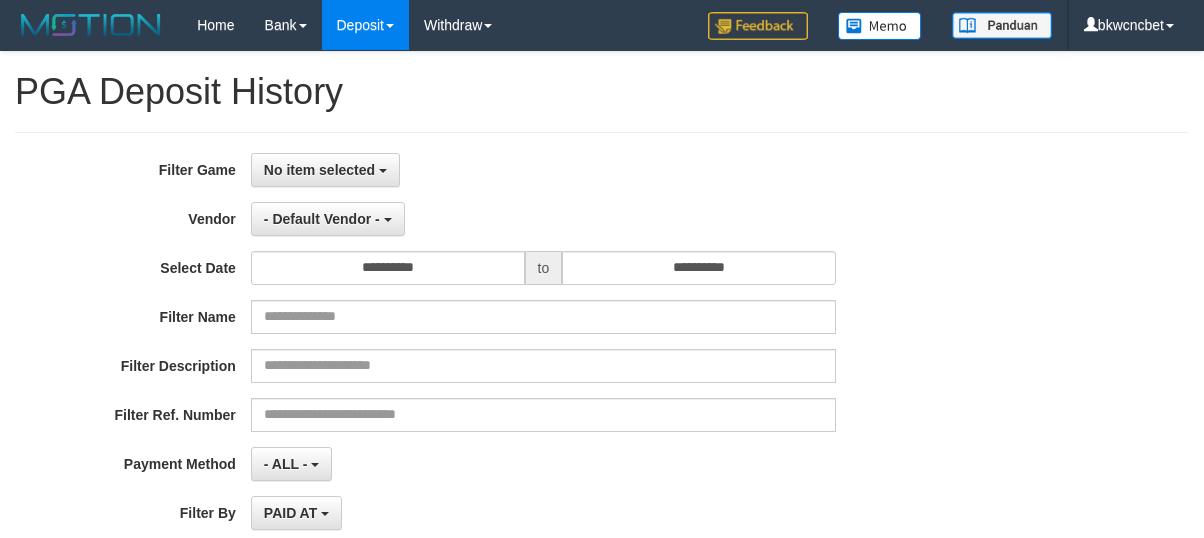 select 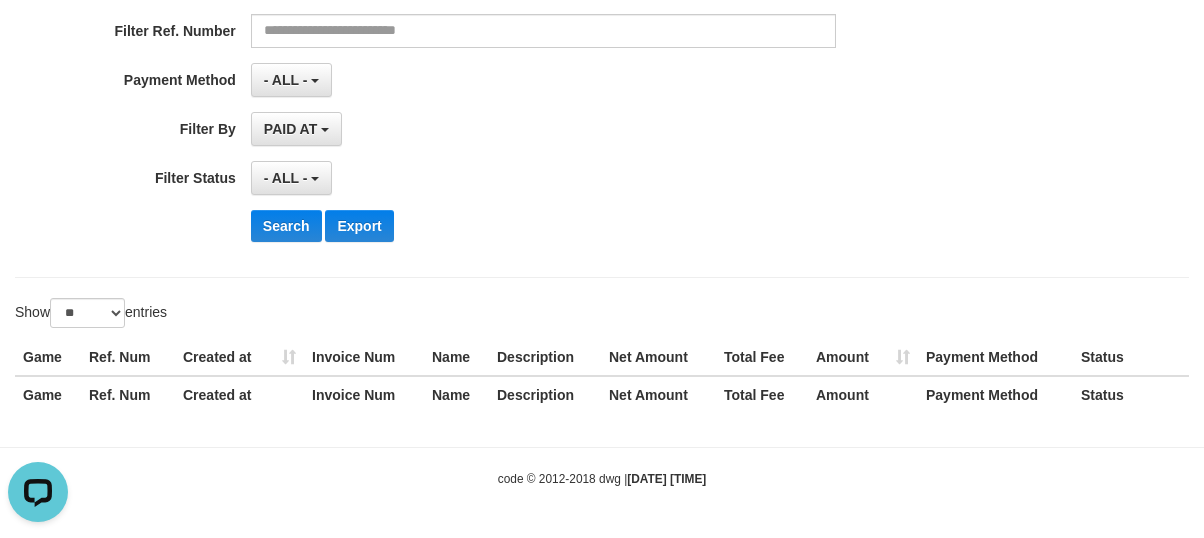 scroll, scrollTop: 0, scrollLeft: 0, axis: both 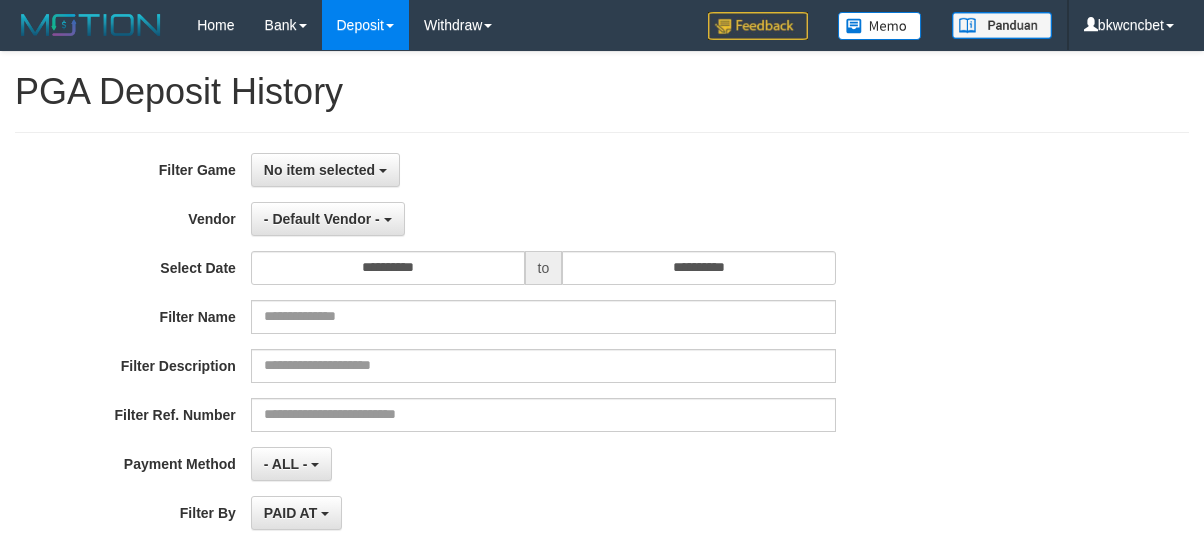 select 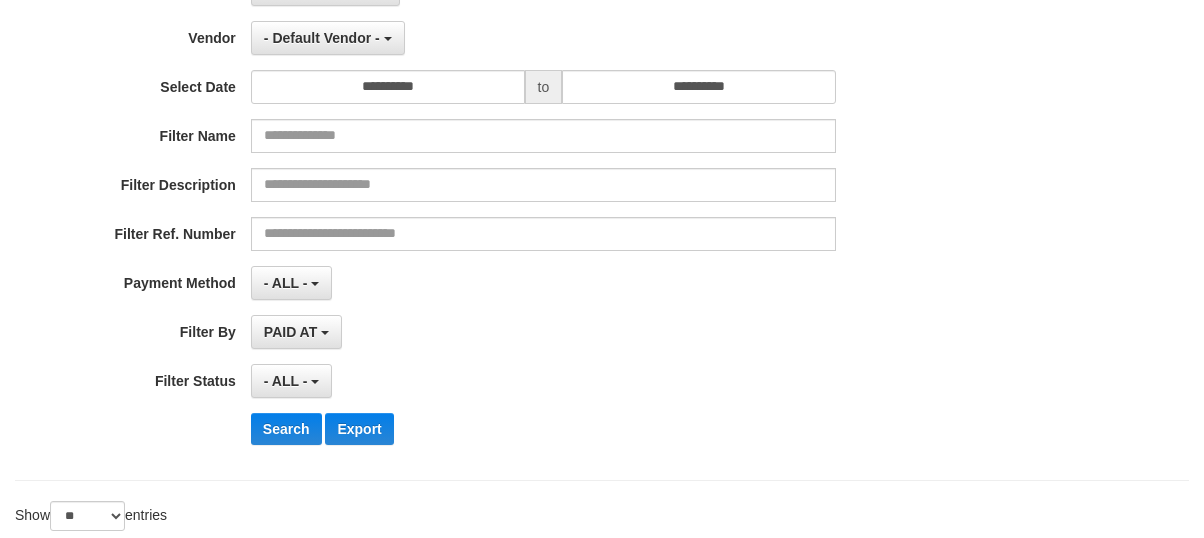 scroll, scrollTop: 0, scrollLeft: 0, axis: both 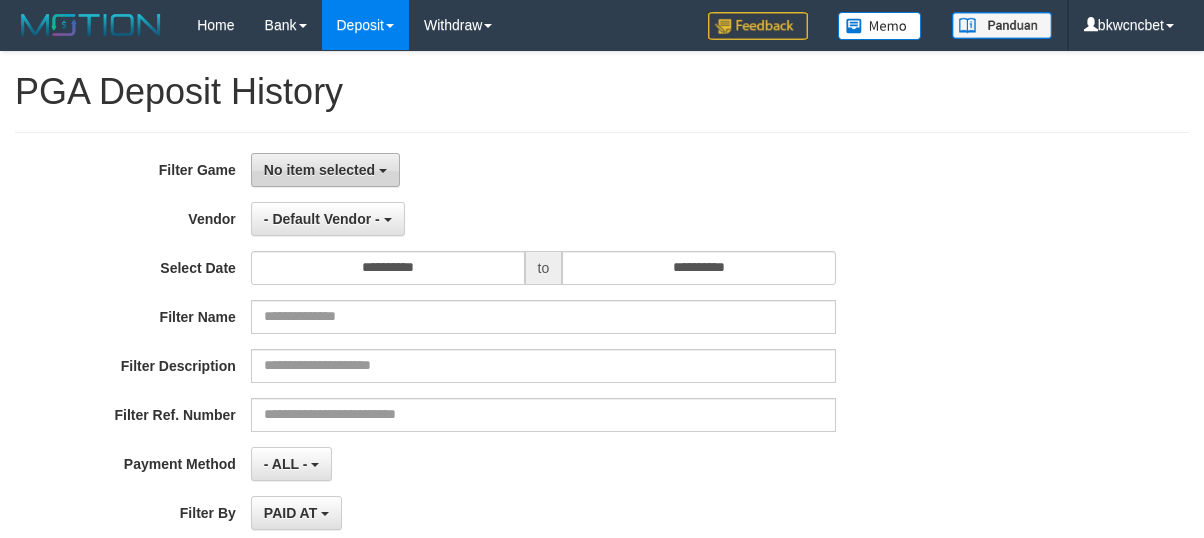 click on "No item selected" at bounding box center (325, 170) 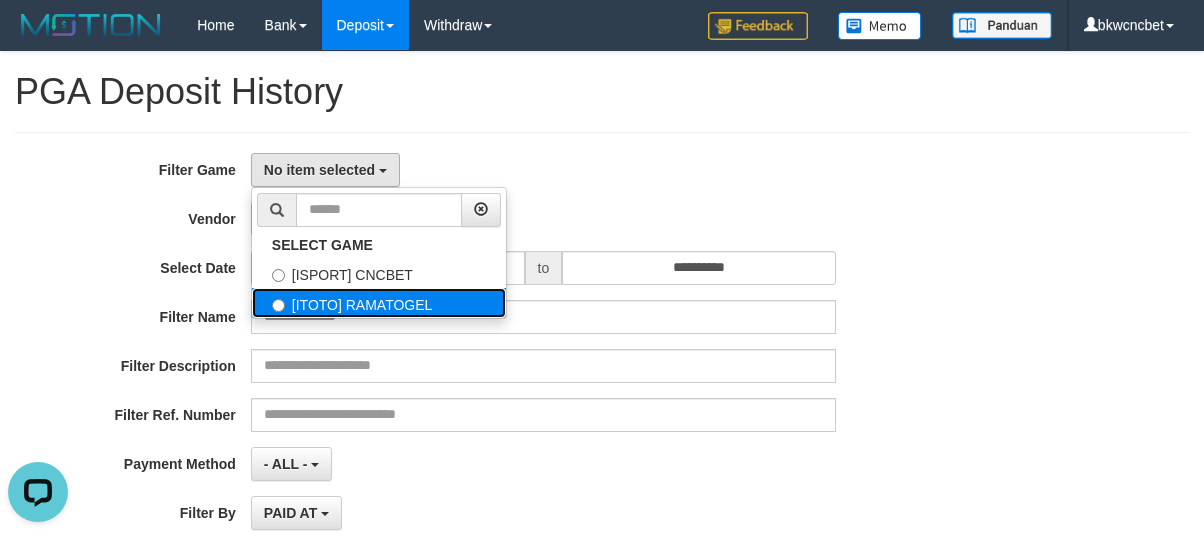 click on "[ITOTO] RAMATOGEL" at bounding box center [379, 303] 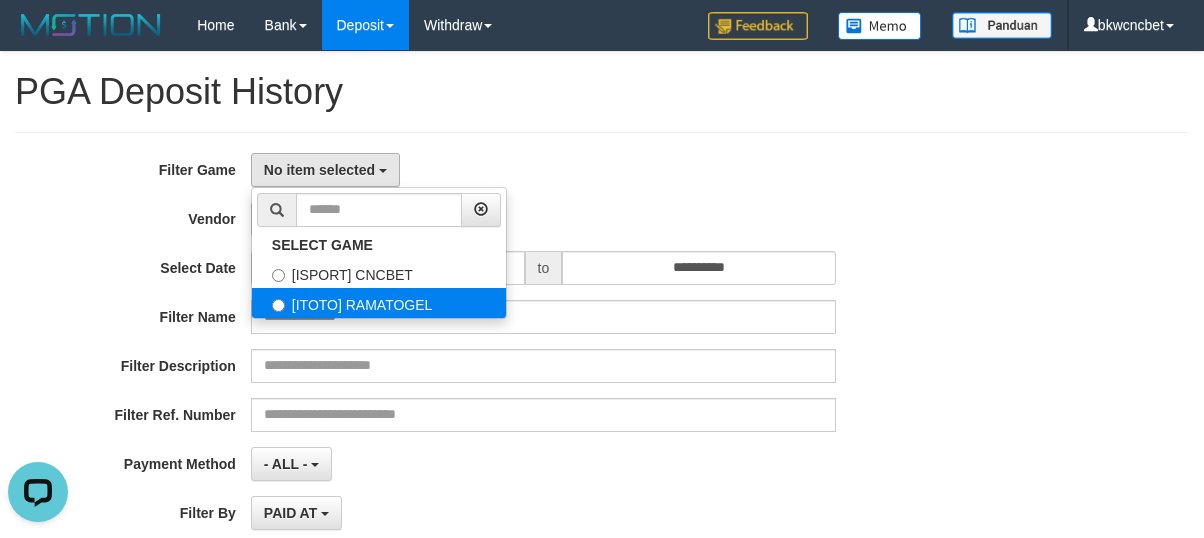 select on "****" 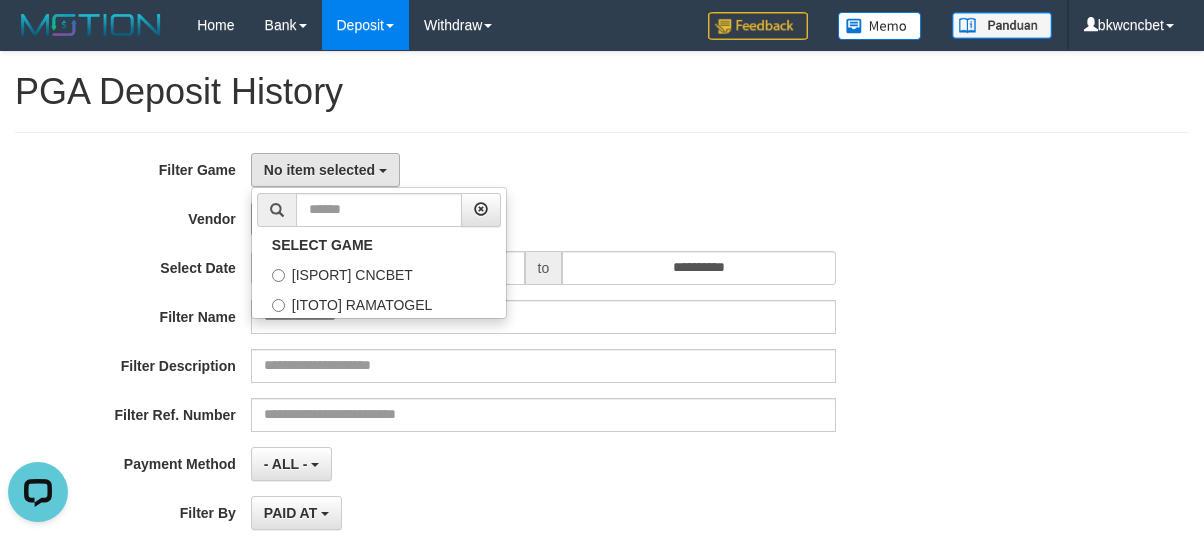 scroll, scrollTop: 0, scrollLeft: 0, axis: both 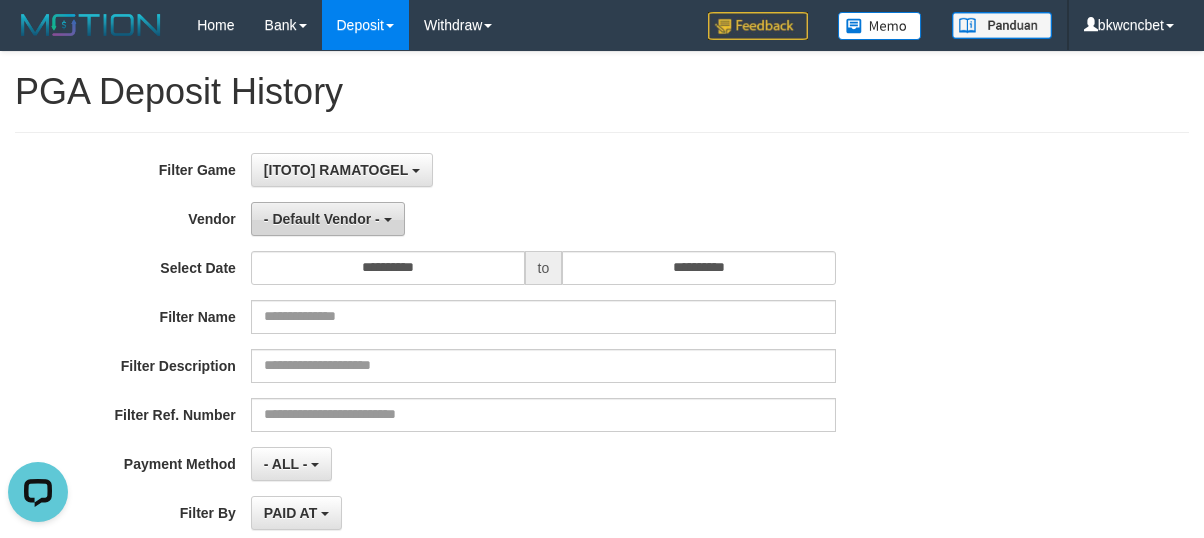 click on "- Default Vendor -" at bounding box center [322, 219] 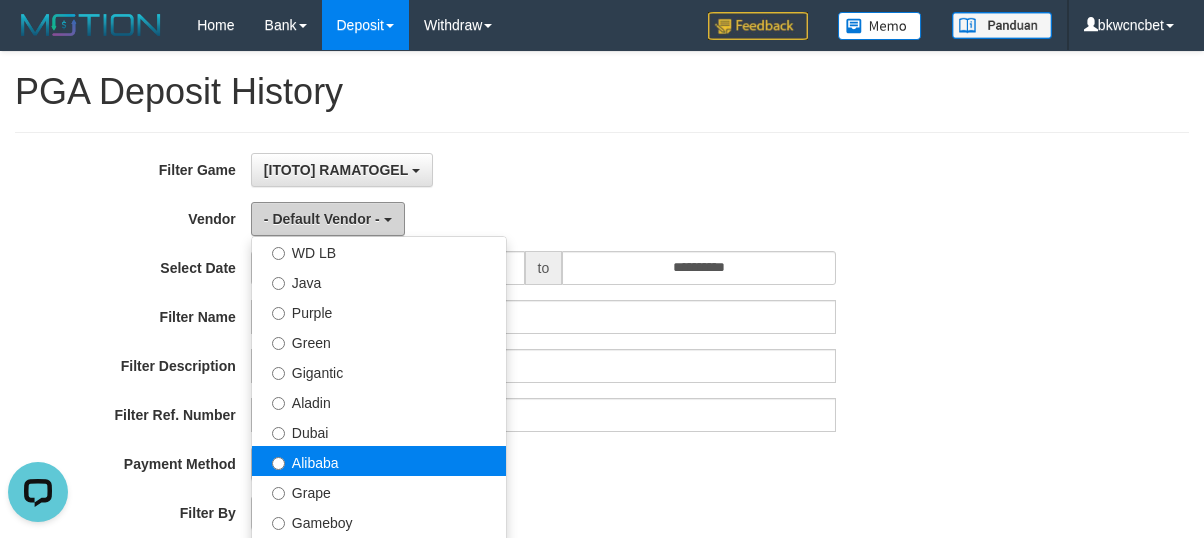 scroll, scrollTop: 222, scrollLeft: 0, axis: vertical 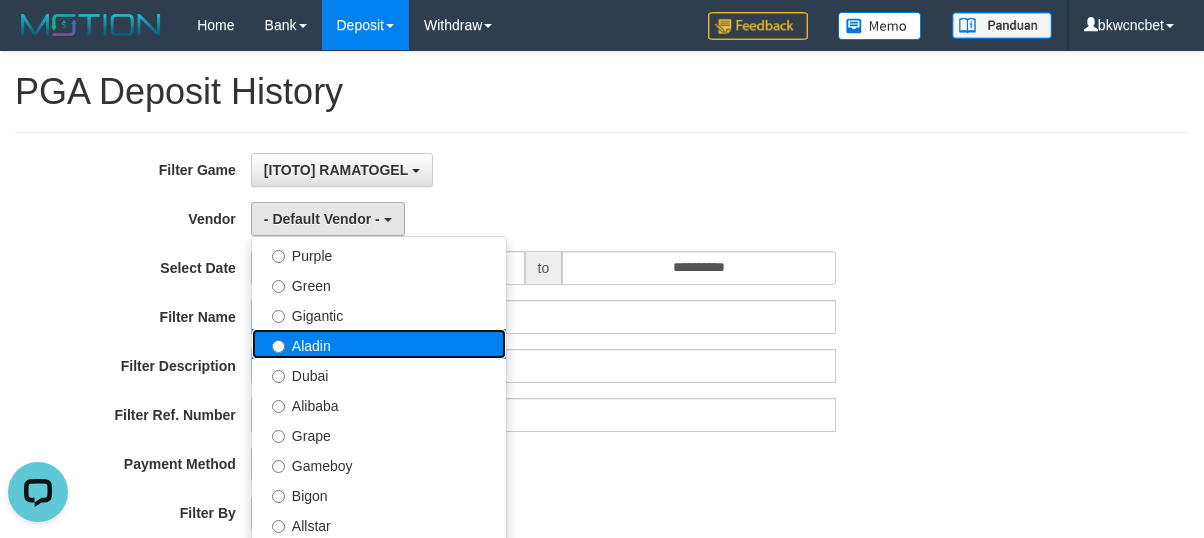 click on "Aladin" at bounding box center [379, 344] 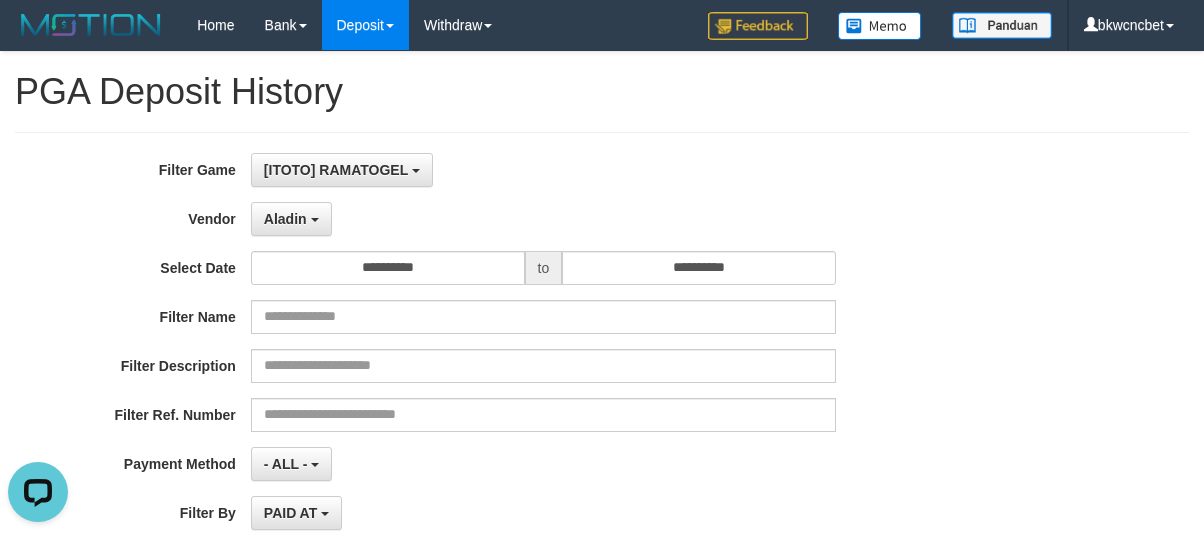 scroll, scrollTop: 222, scrollLeft: 0, axis: vertical 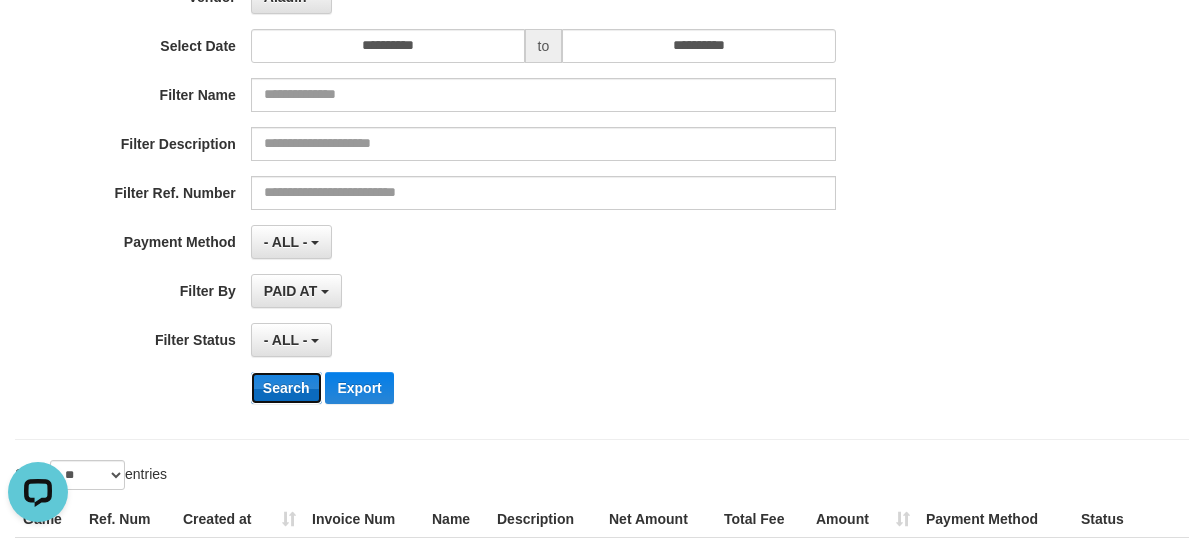 click on "Search" at bounding box center (286, 388) 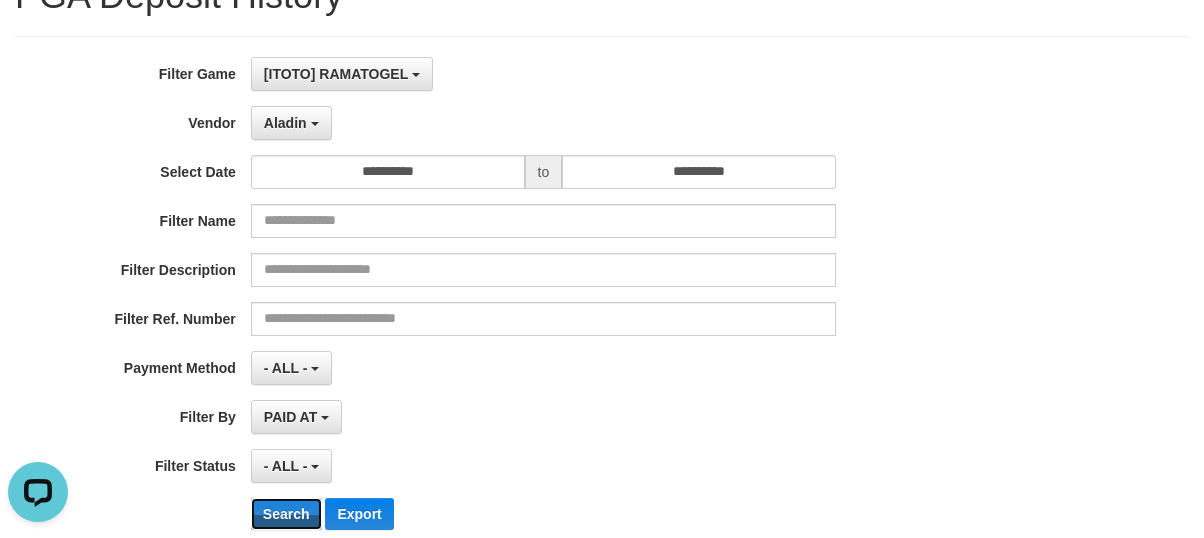 scroll, scrollTop: 0, scrollLeft: 0, axis: both 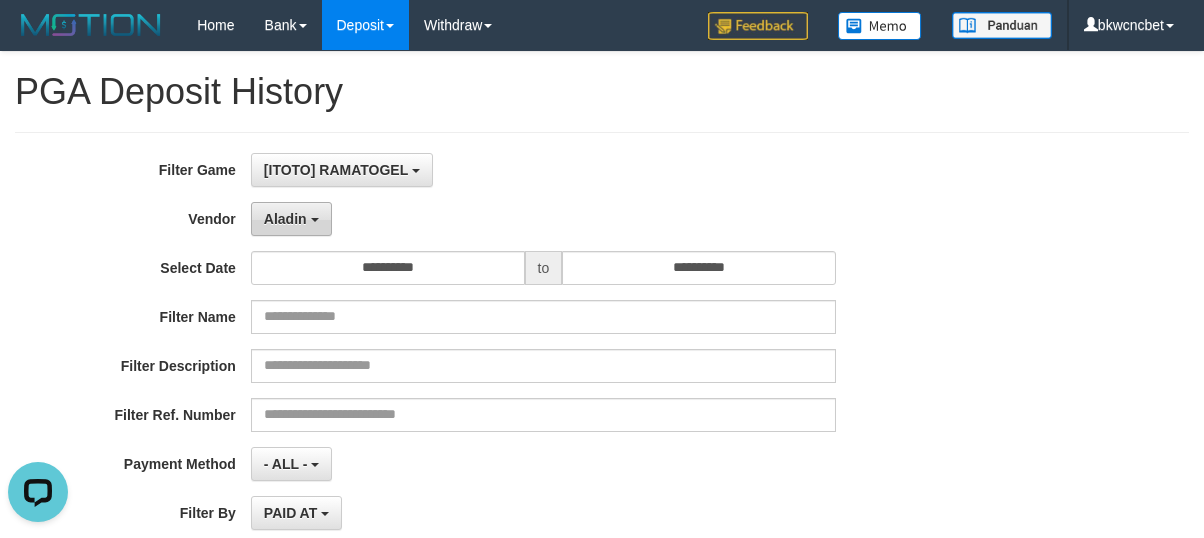 click on "Aladin" at bounding box center (285, 219) 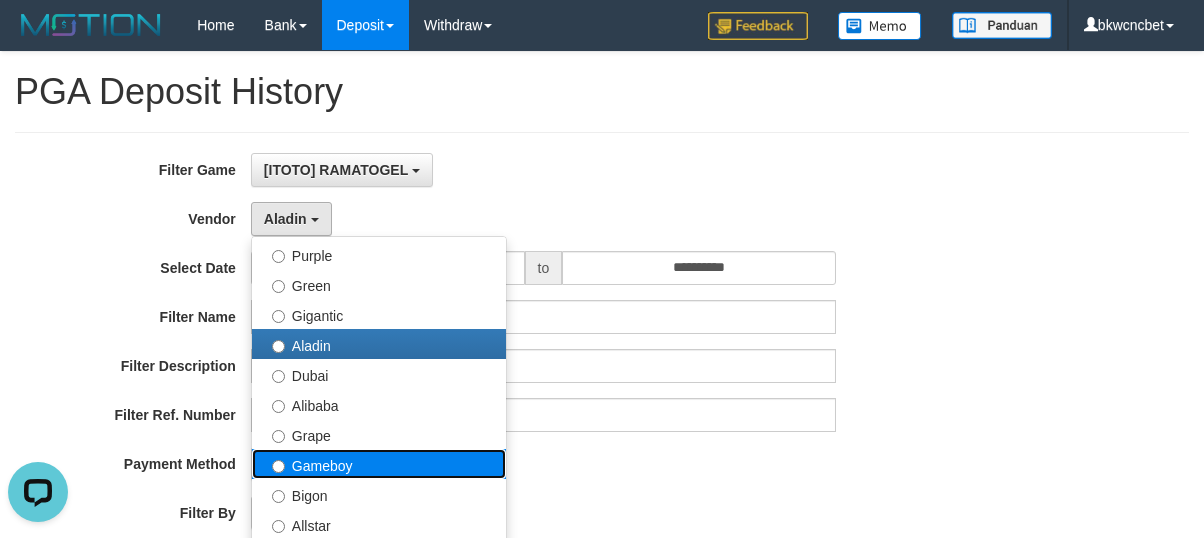 click on "Gameboy" at bounding box center [379, 464] 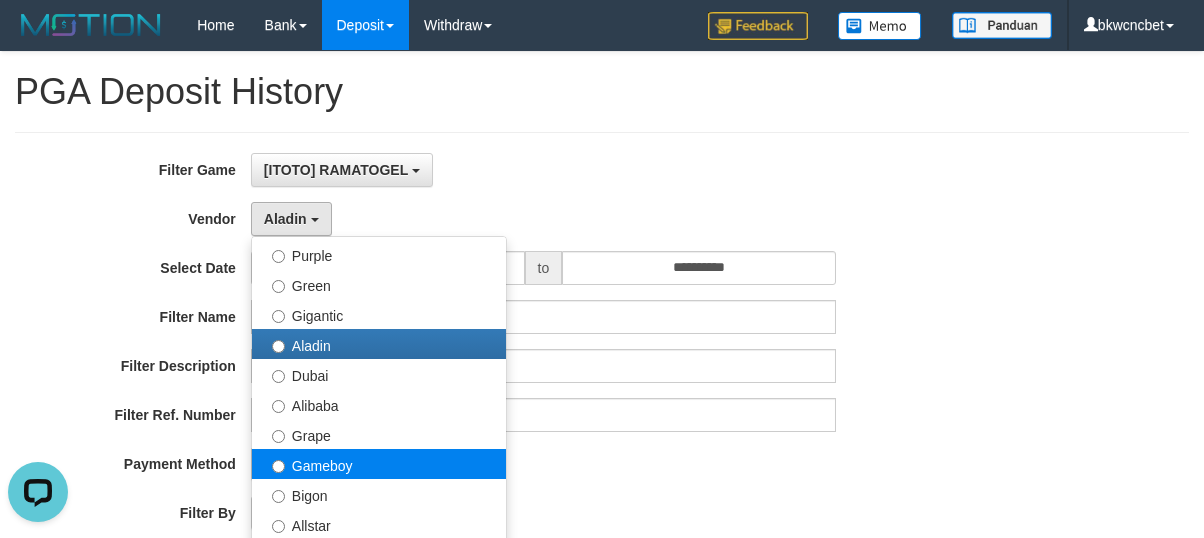select on "**********" 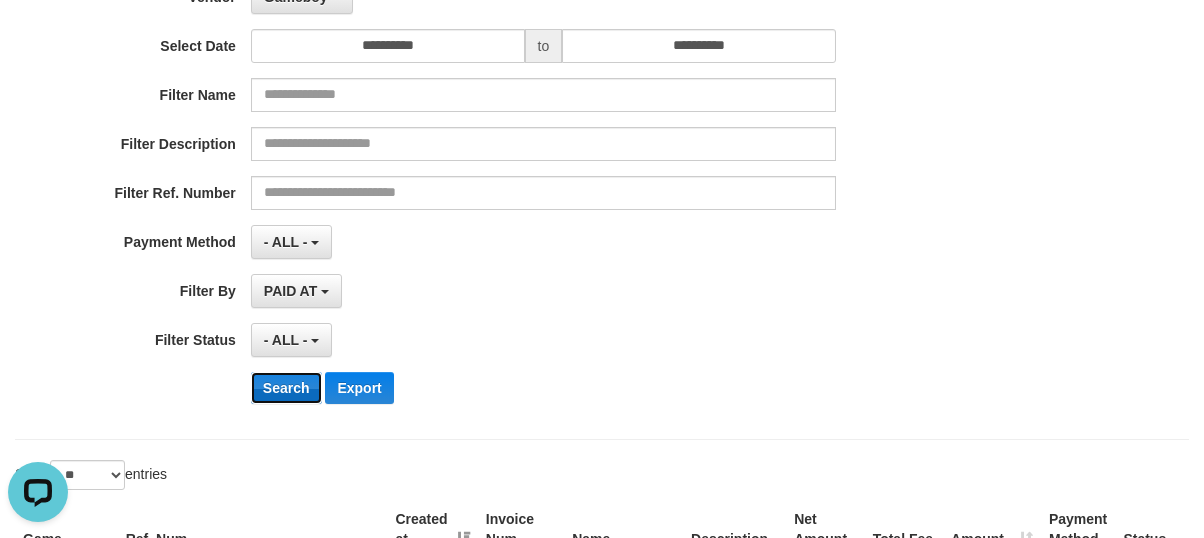 click on "Search" at bounding box center [286, 388] 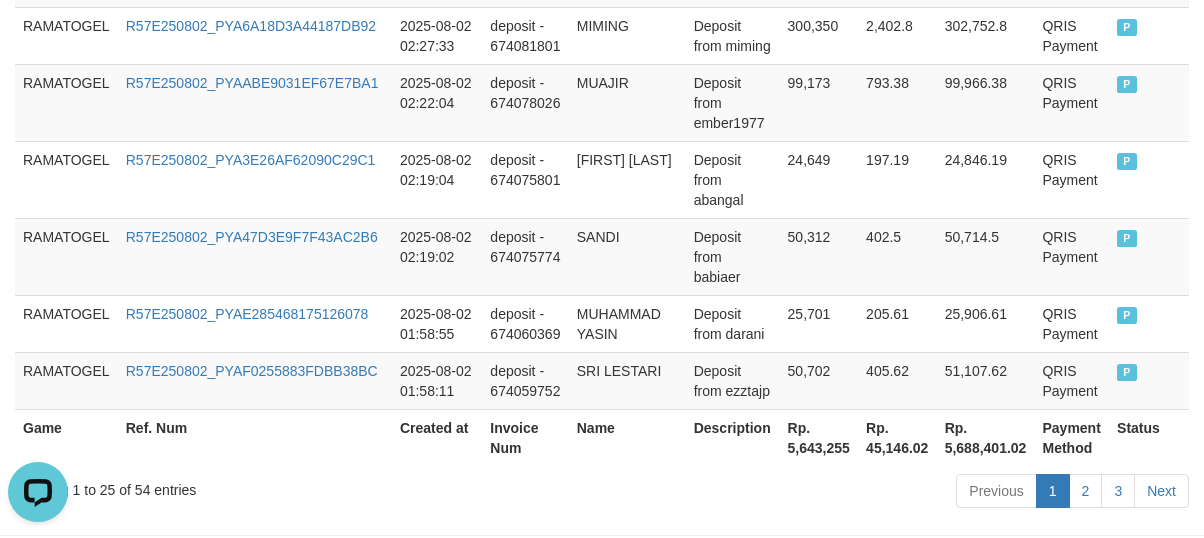 scroll, scrollTop: 2196, scrollLeft: 0, axis: vertical 